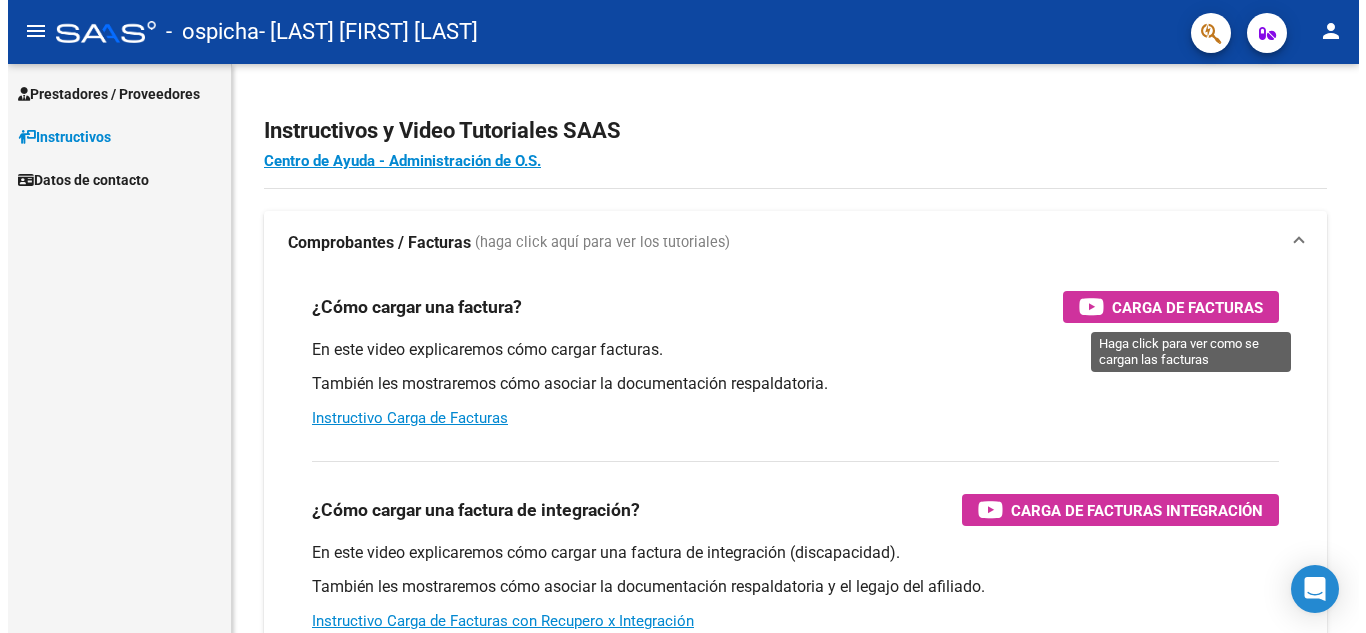 scroll, scrollTop: 0, scrollLeft: 0, axis: both 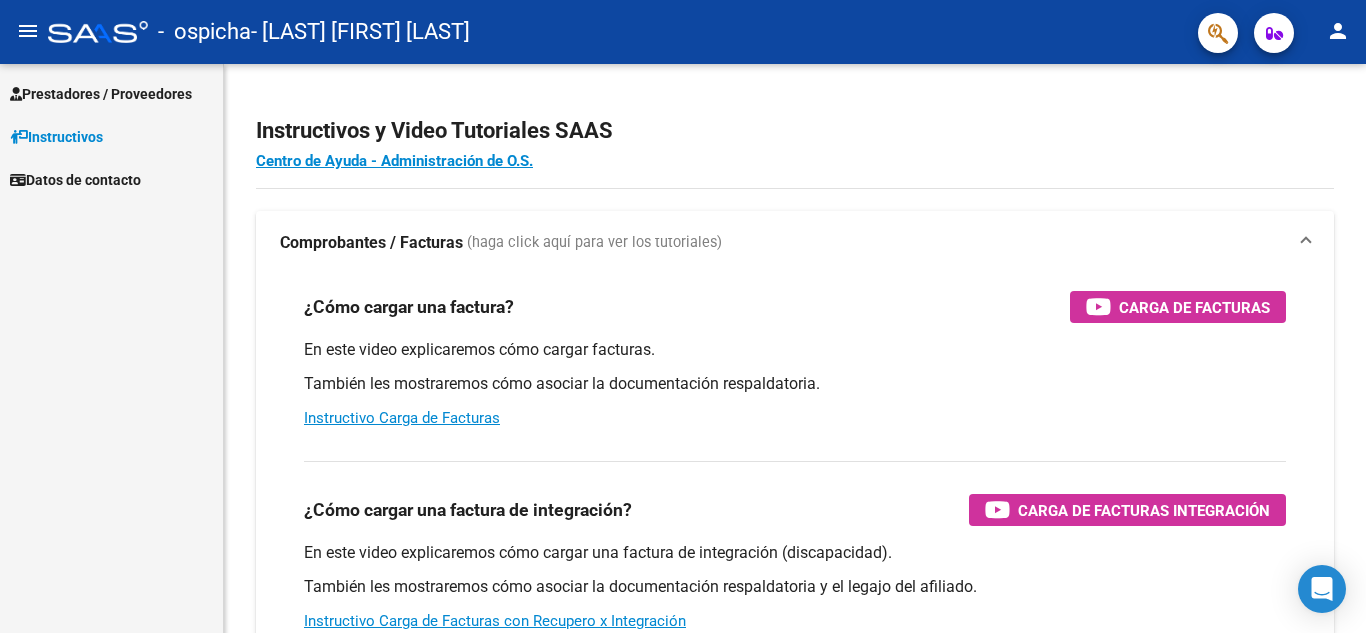 click on "Prestadores / Proveedores" at bounding box center (101, 94) 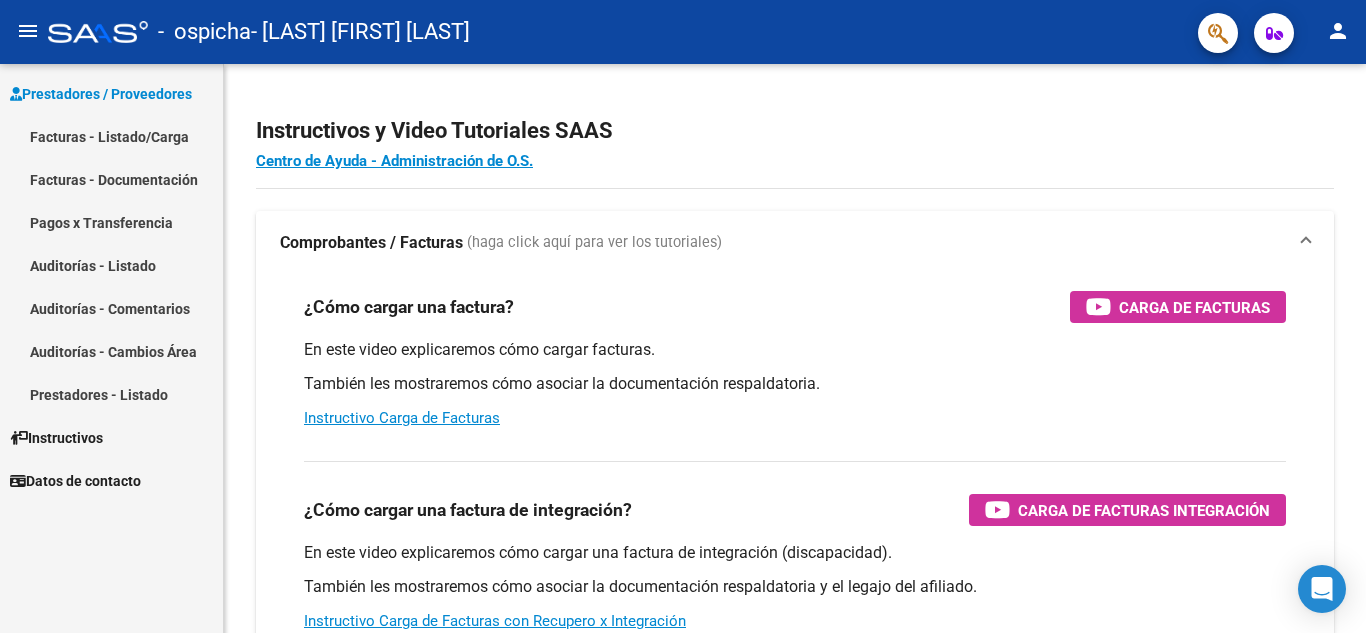 click on "Facturas - Listado/Carga" at bounding box center (111, 136) 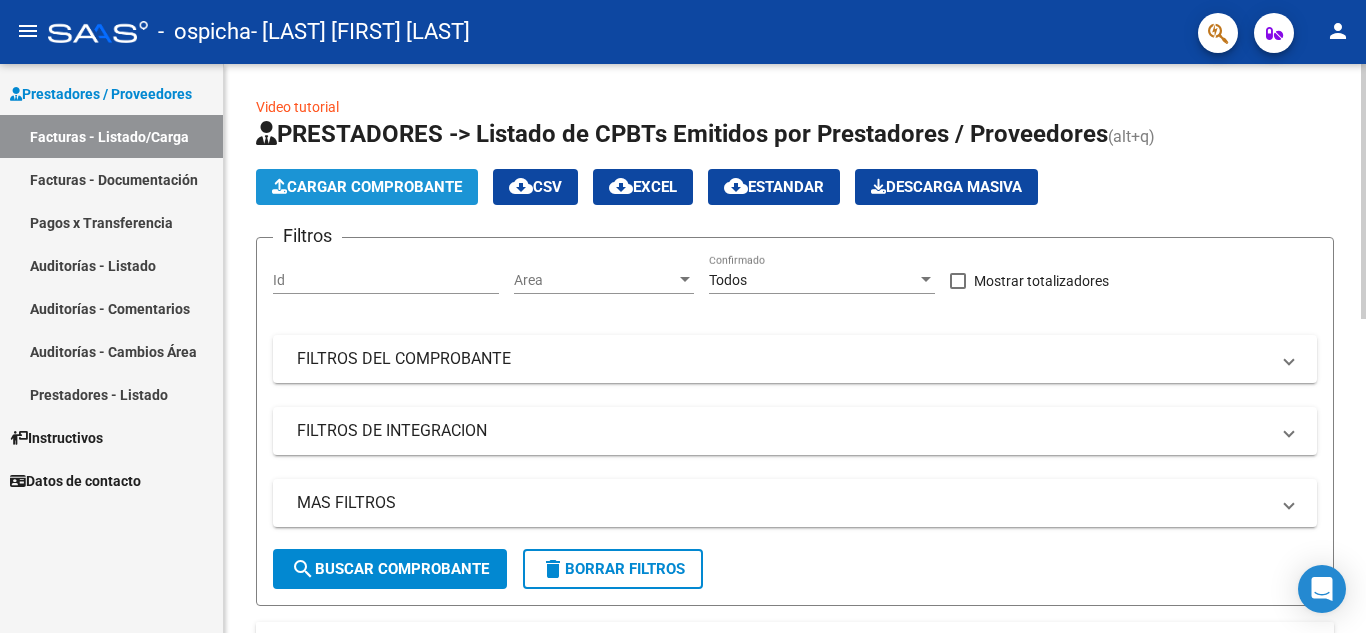 click on "Cargar Comprobante" 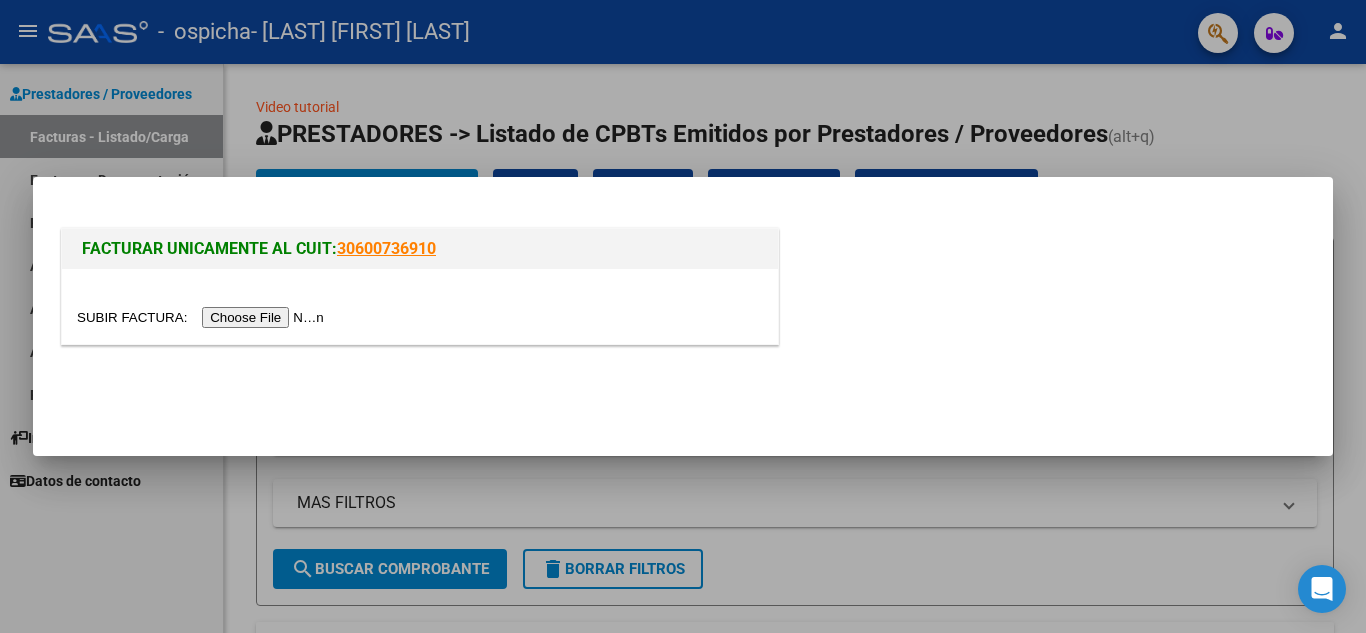 click at bounding box center (203, 317) 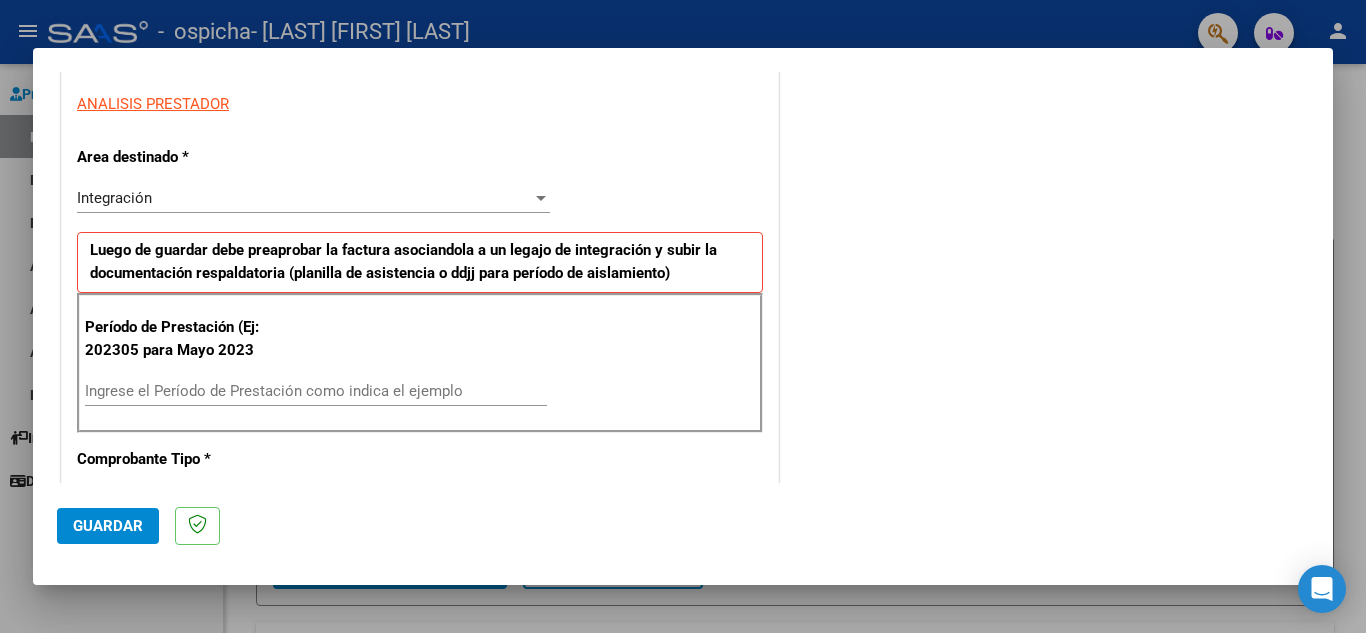 scroll, scrollTop: 400, scrollLeft: 0, axis: vertical 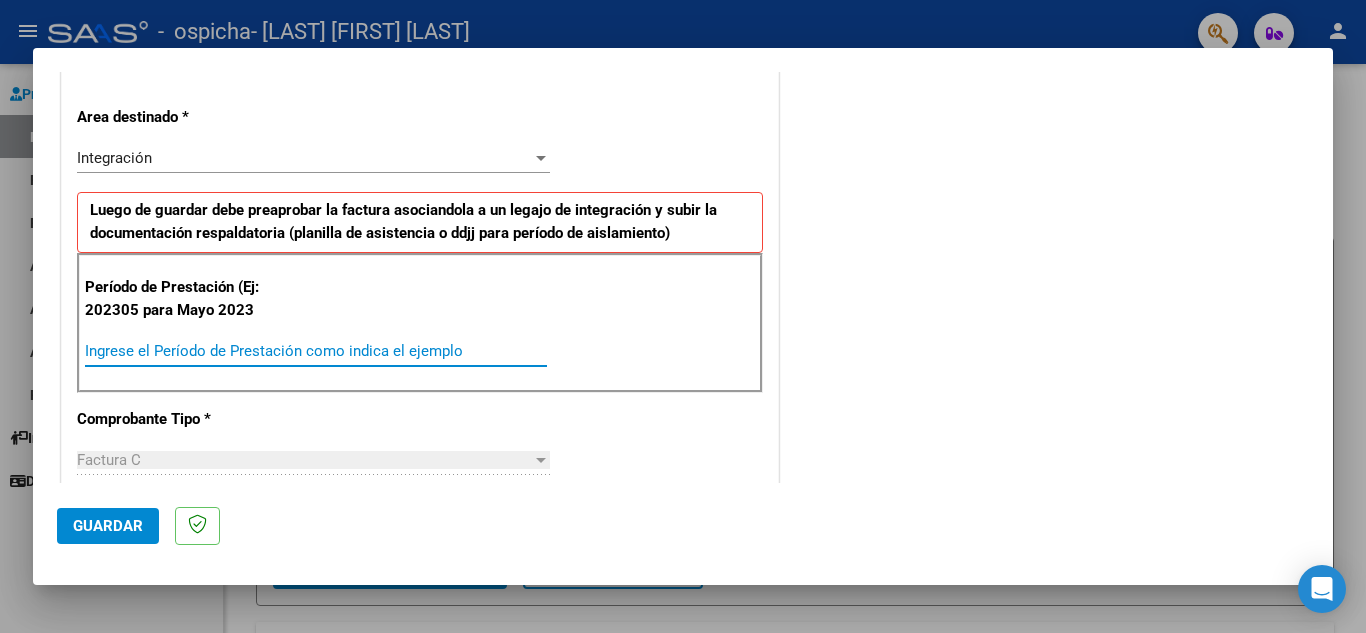 click on "Ingrese el Período de Prestación como indica el ejemplo" at bounding box center [316, 351] 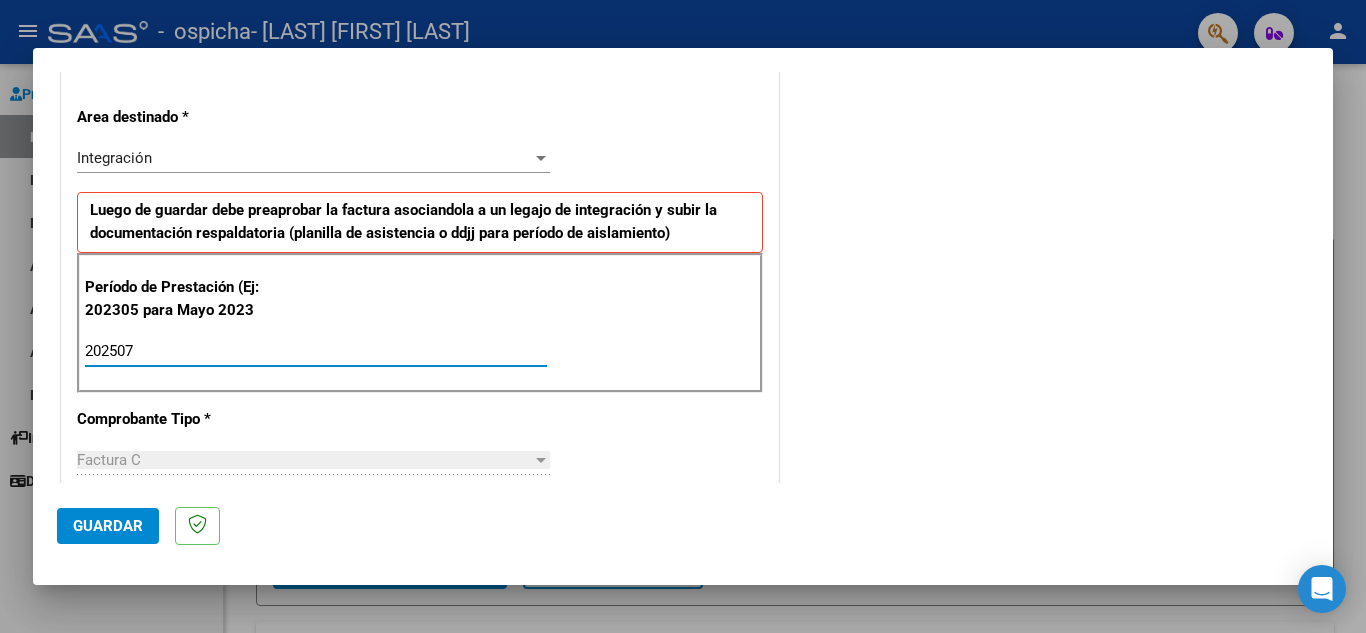 type on "202507" 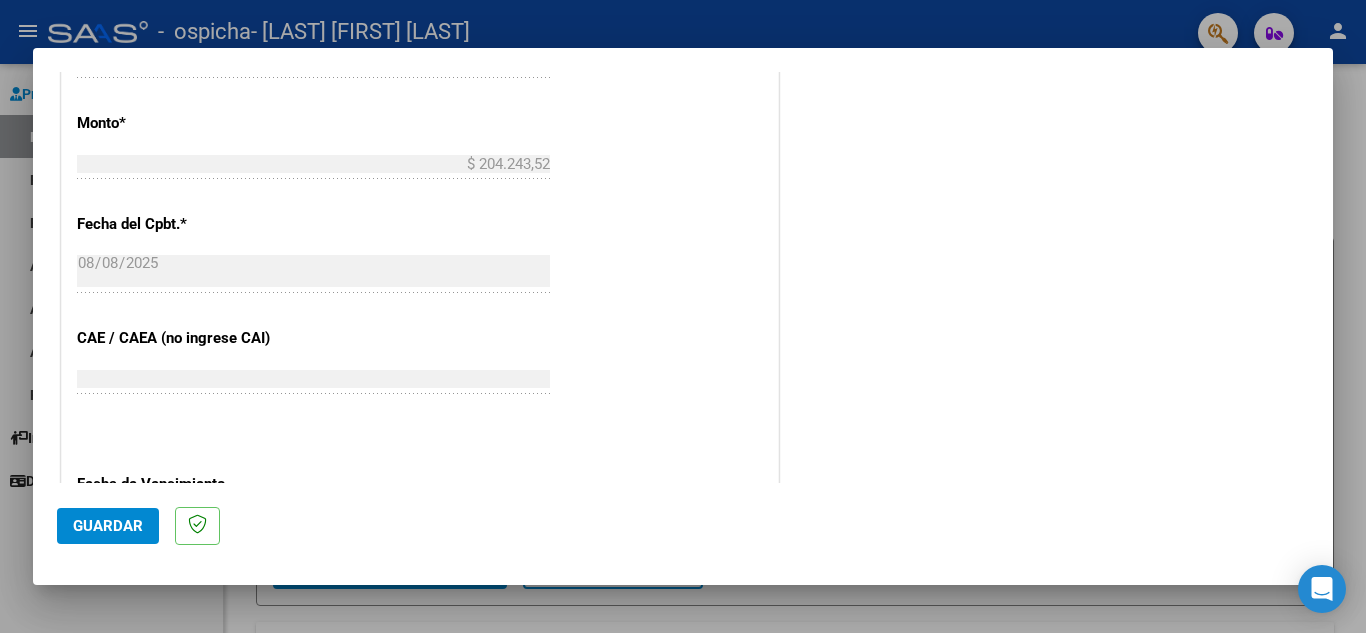 scroll, scrollTop: 1100, scrollLeft: 0, axis: vertical 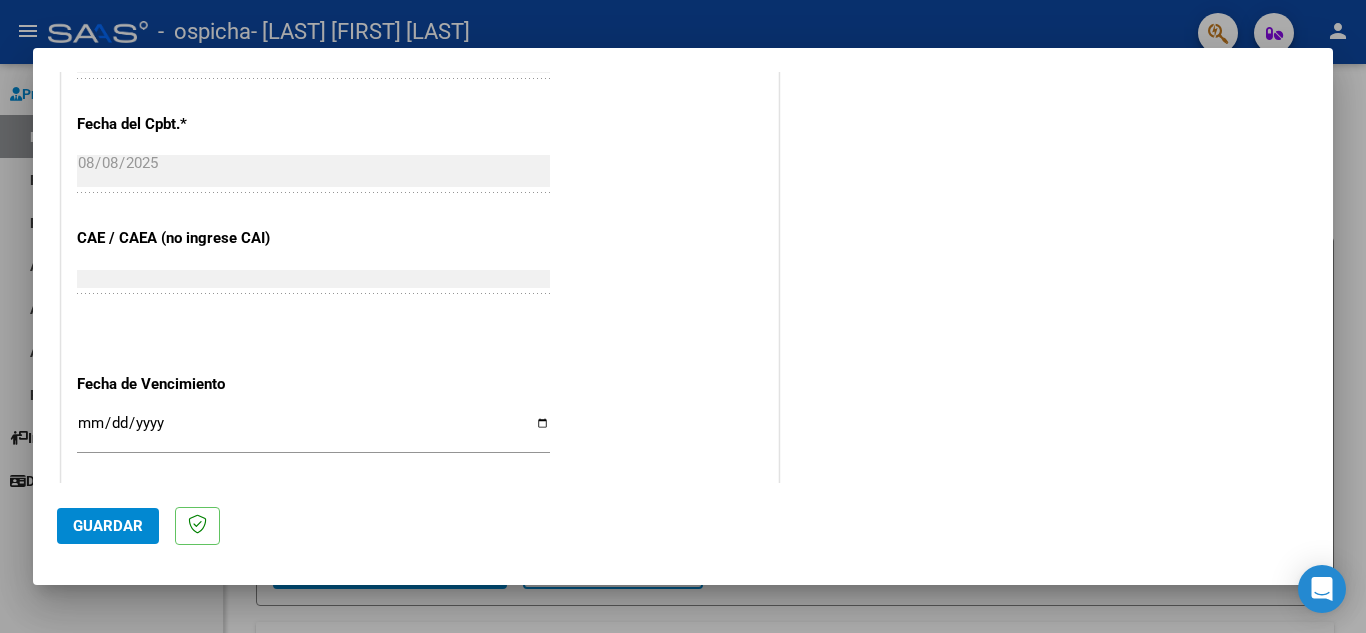 click on "Ingresar la fecha" at bounding box center (313, 431) 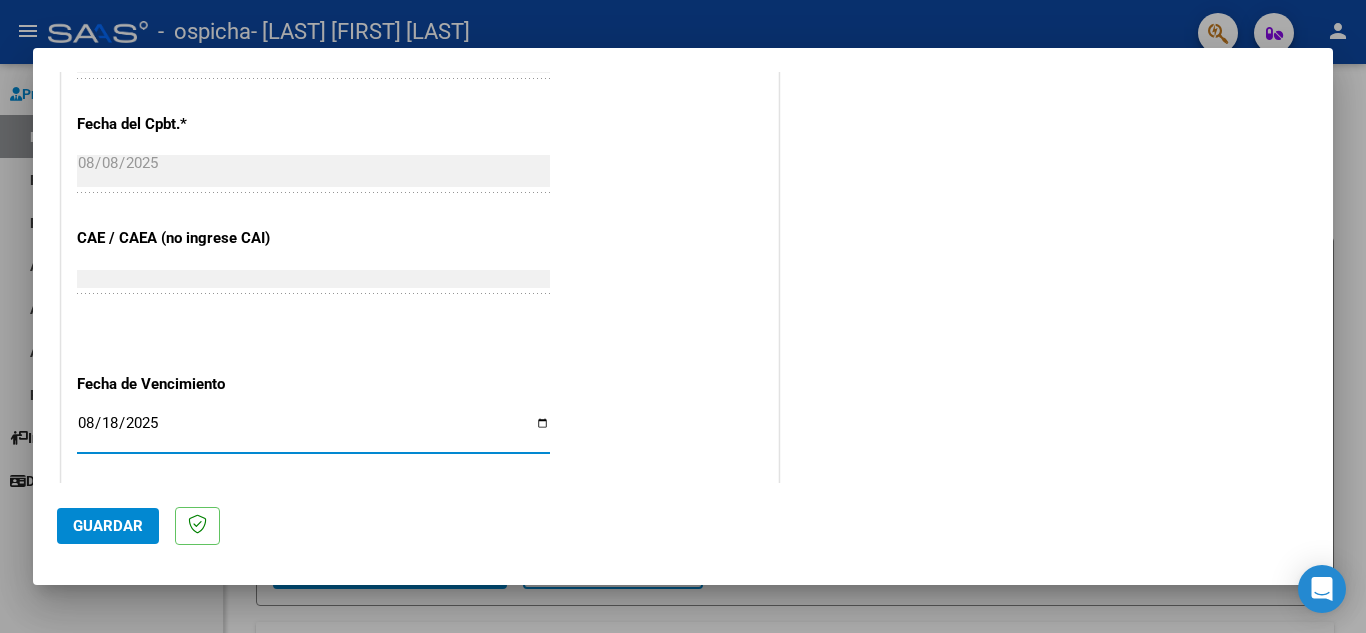 type on "2025-08-18" 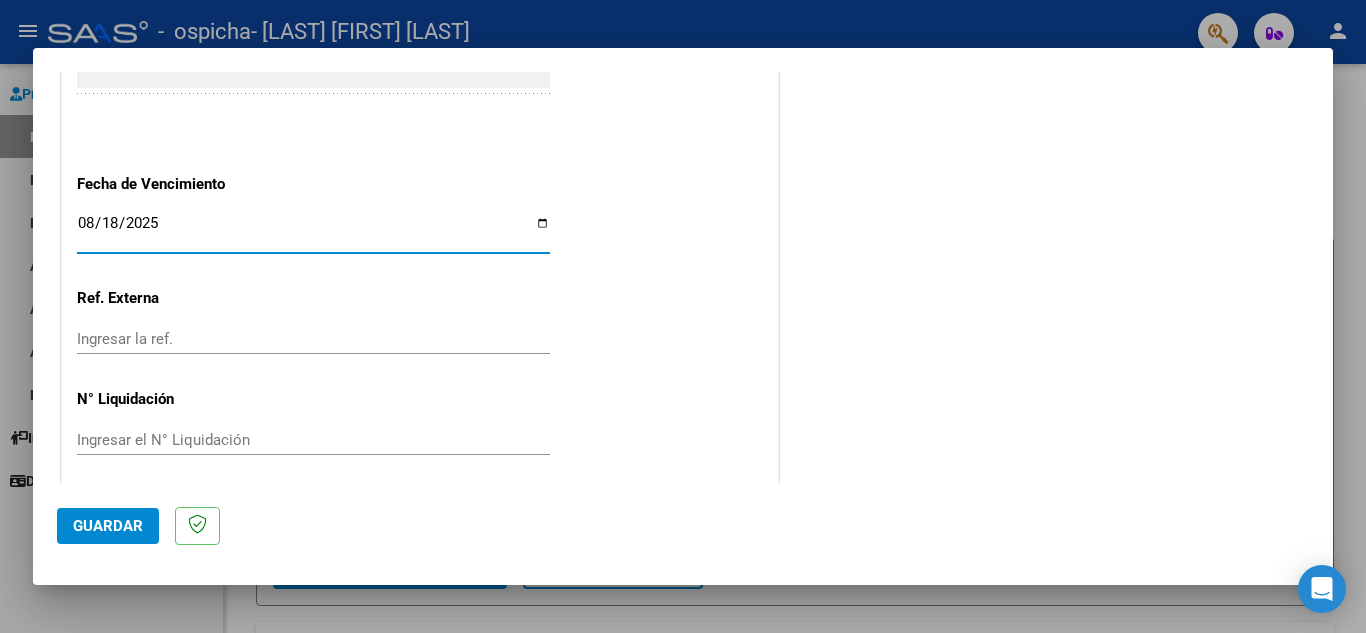 scroll, scrollTop: 1311, scrollLeft: 0, axis: vertical 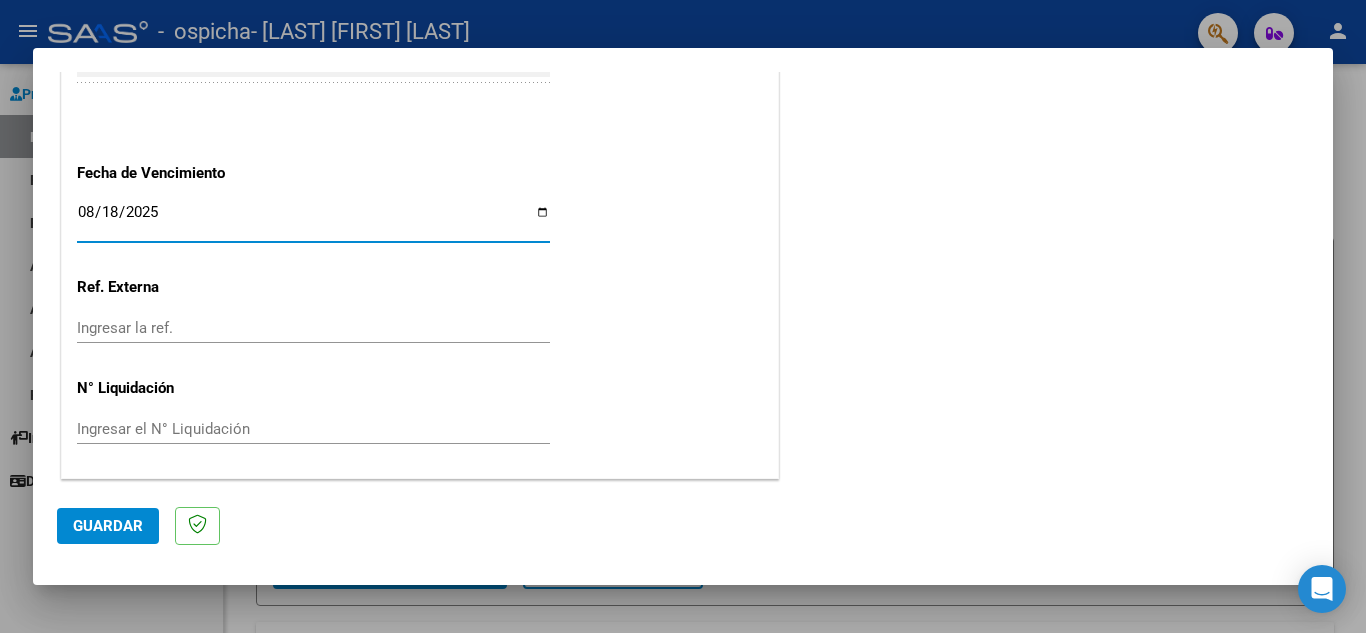 click on "Guardar" 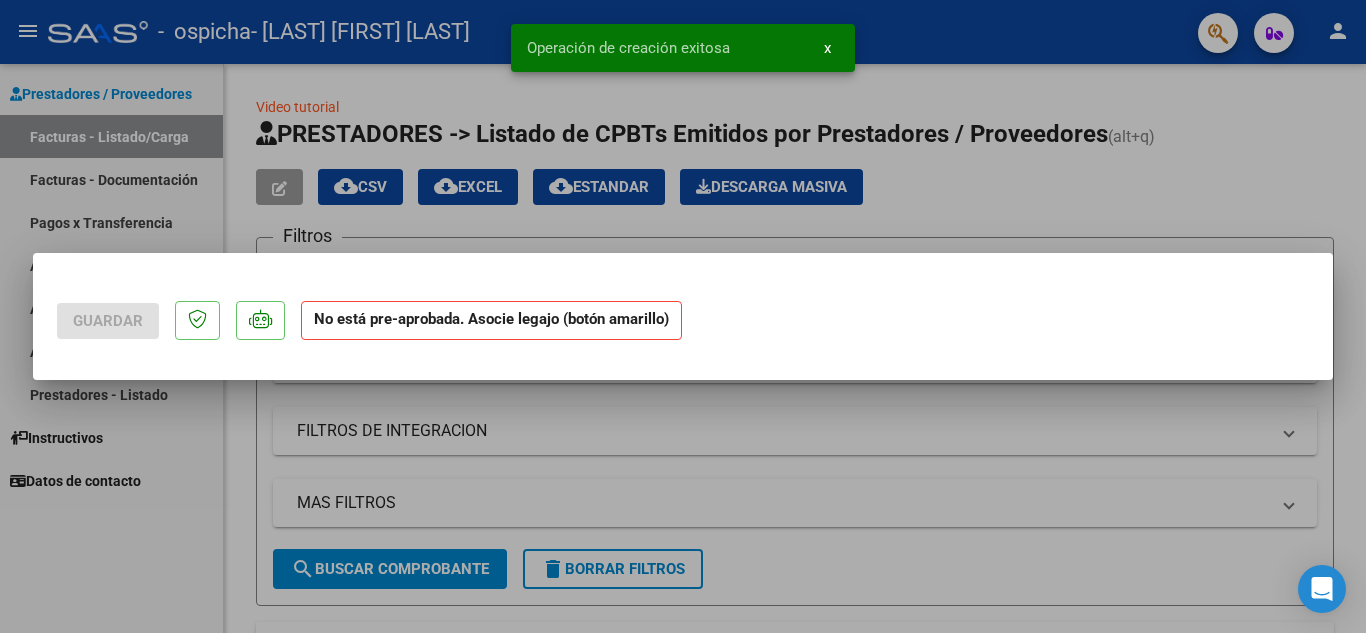 scroll, scrollTop: 0, scrollLeft: 0, axis: both 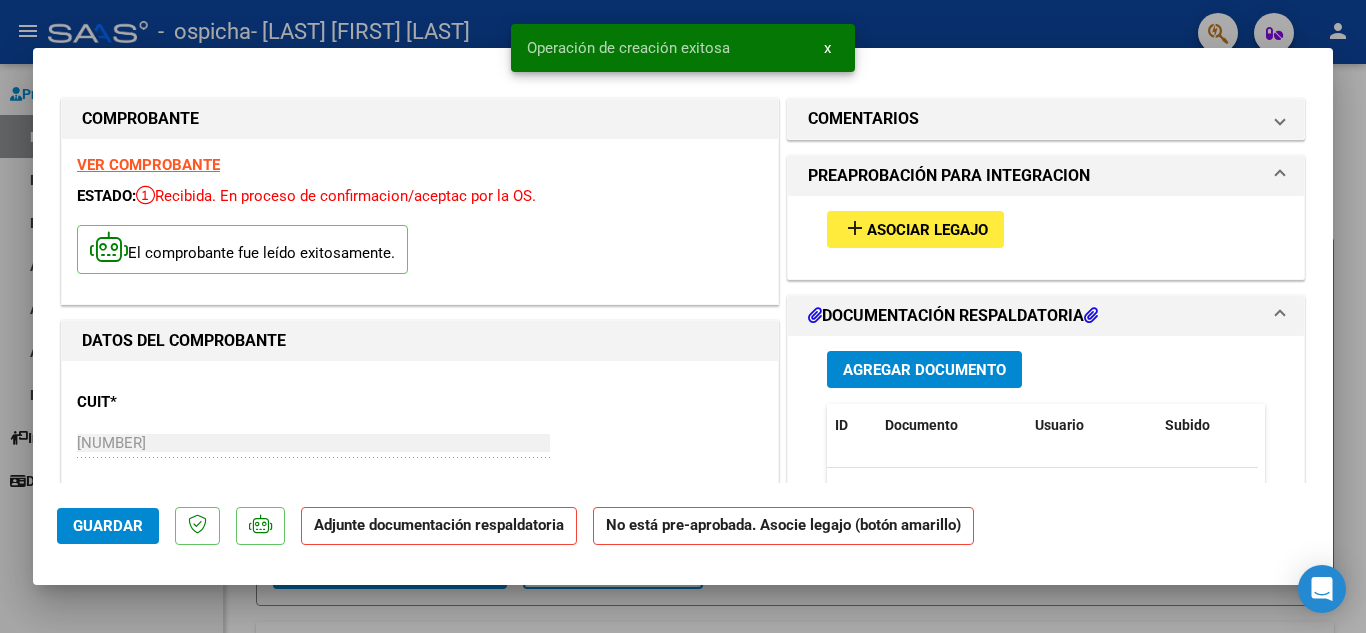 click on "Asociar Legajo" at bounding box center [927, 230] 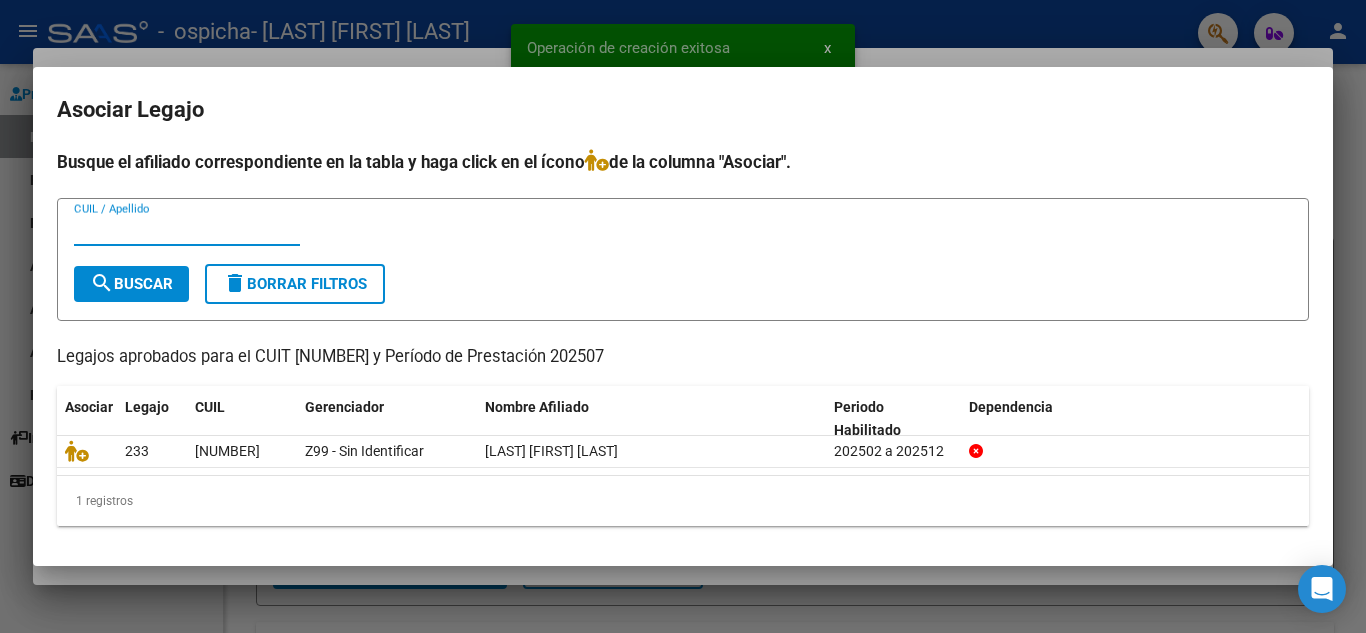 click on "CUIL / Apellido" at bounding box center (187, 230) 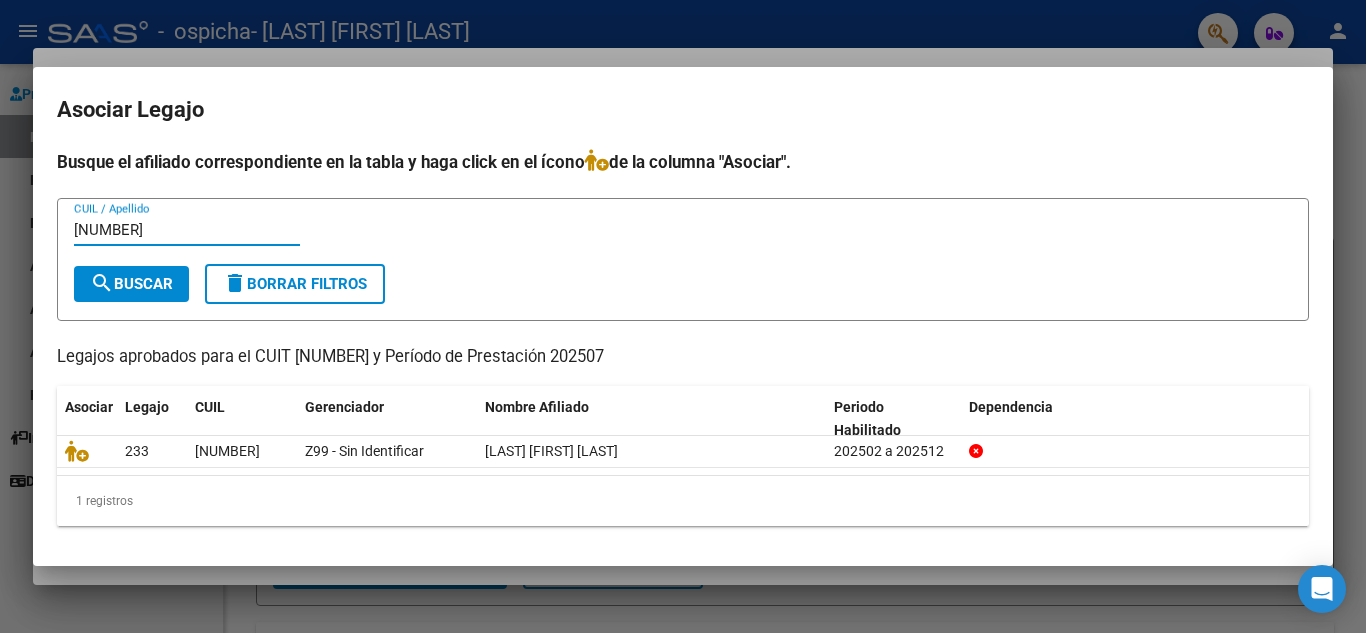 type on "[NUMBER]" 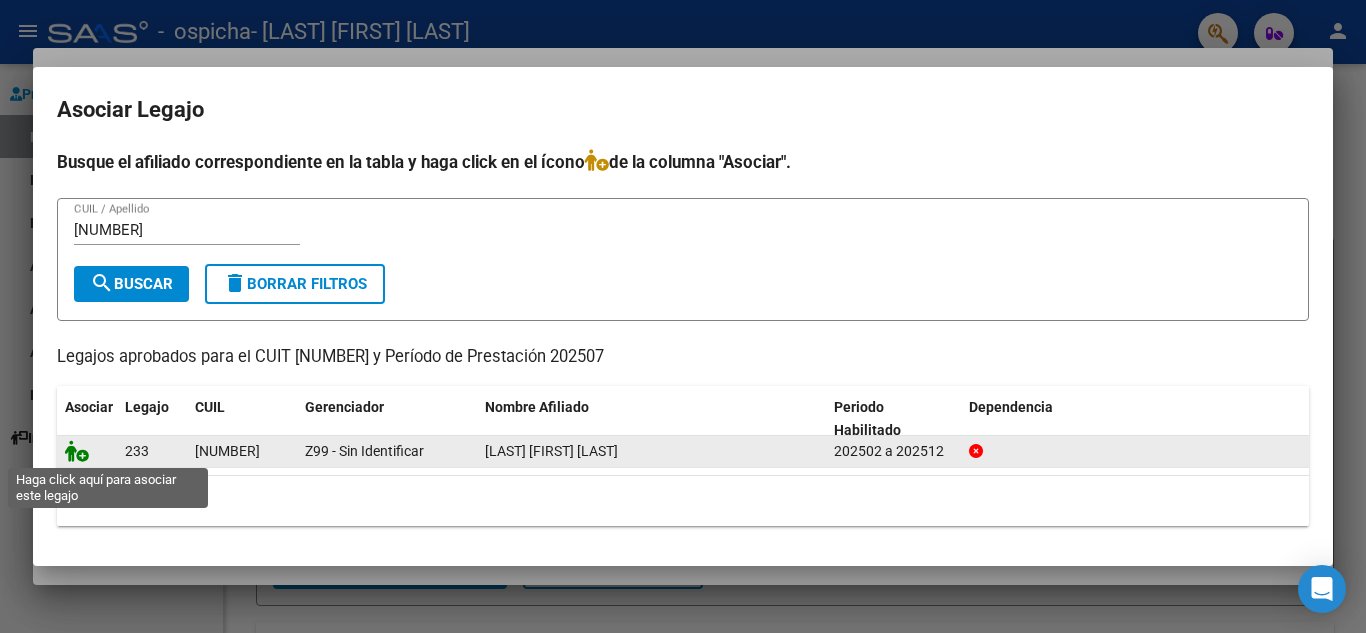 click 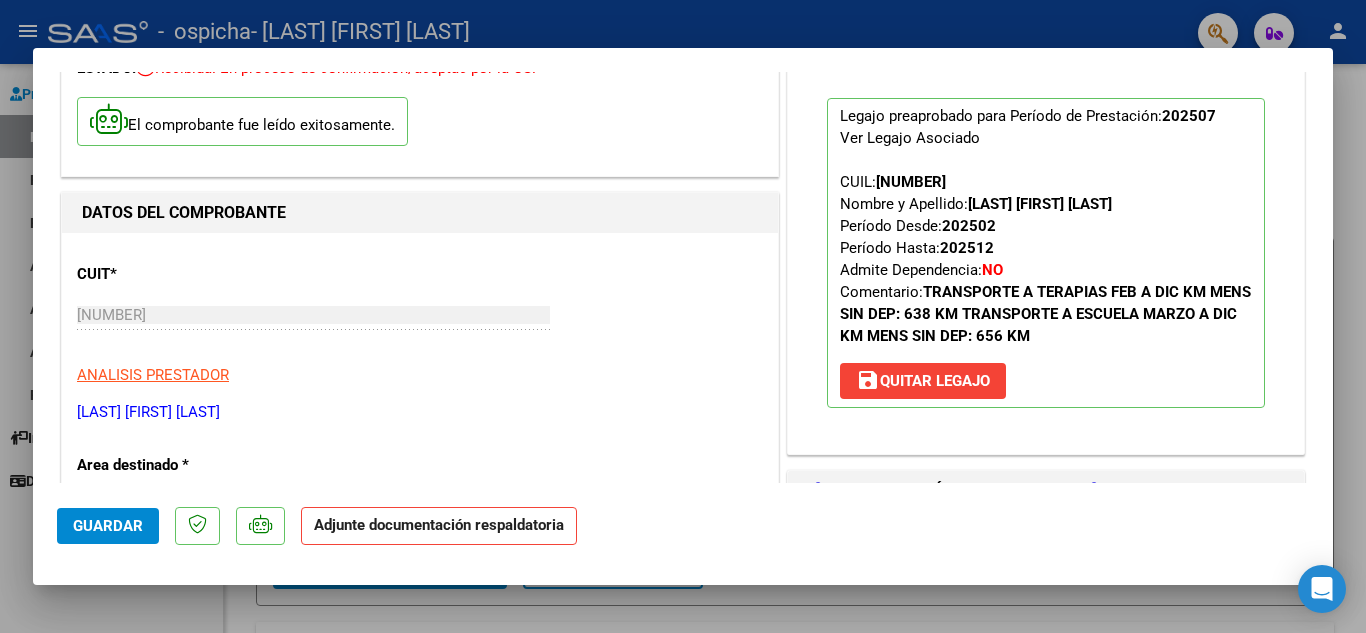 scroll, scrollTop: 300, scrollLeft: 0, axis: vertical 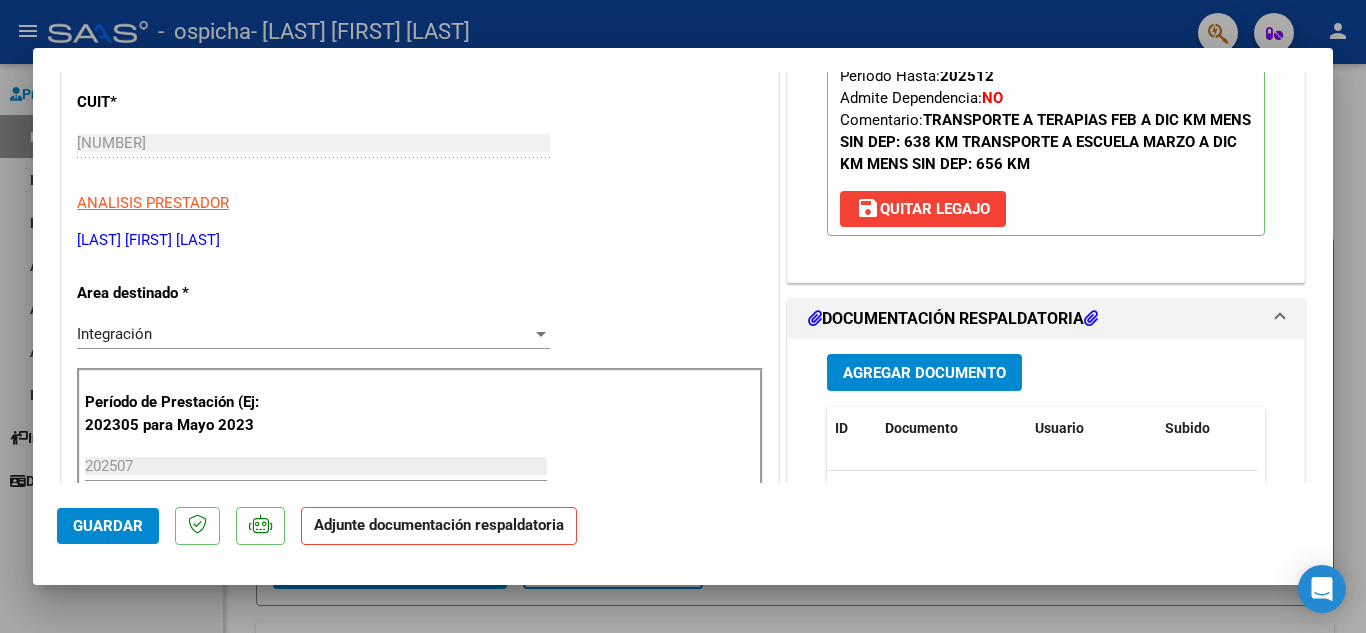 click on "Agregar Documento" at bounding box center (924, 373) 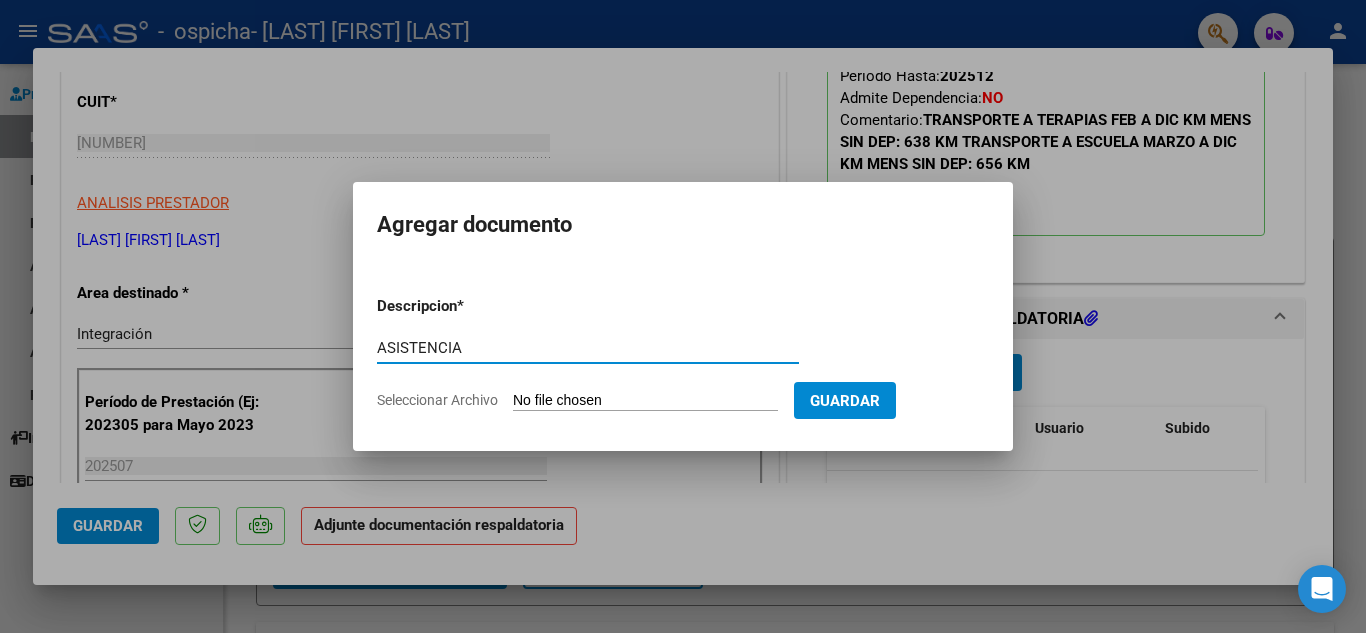 type on "ASISTENCIA" 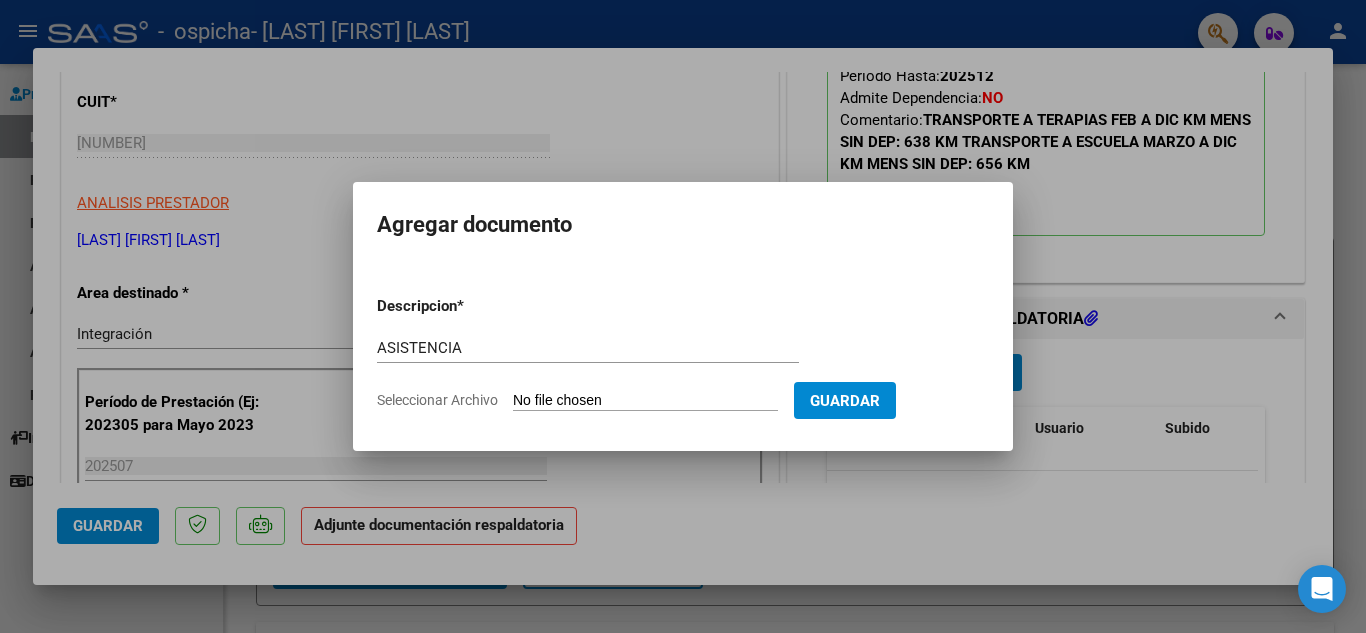 type on "C:\fakepath\[NAME] 25 asistencia cole.pdf" 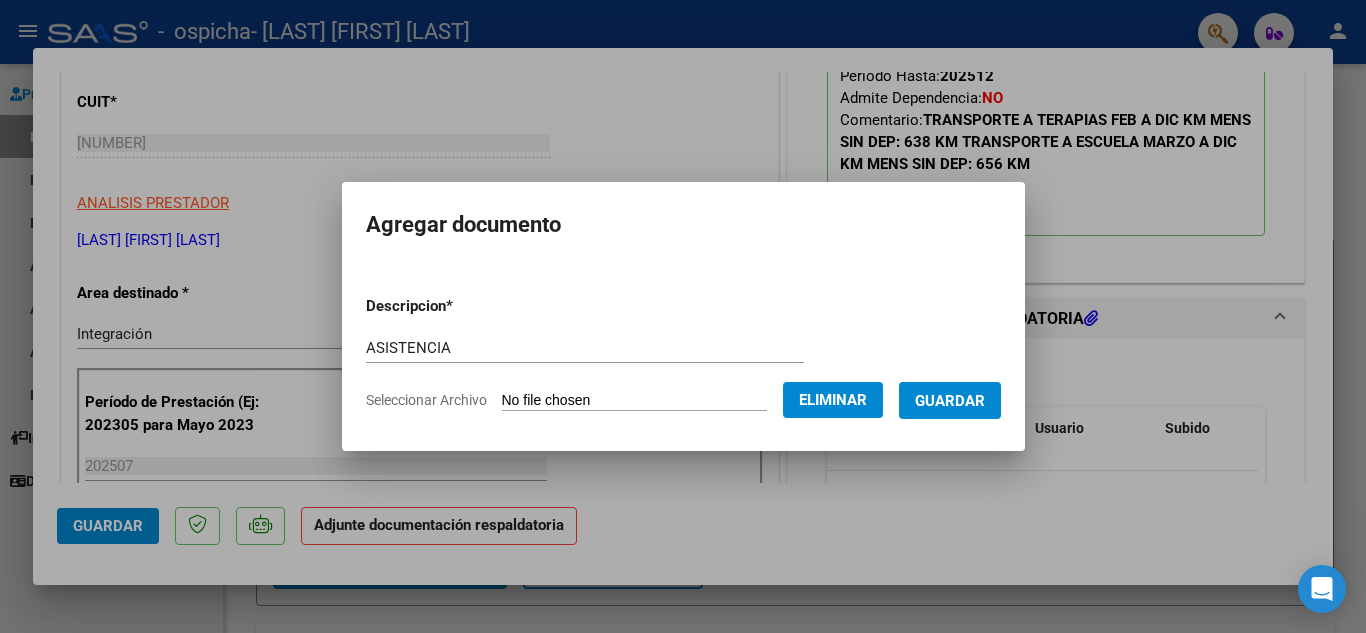 click on "Guardar" at bounding box center (950, 401) 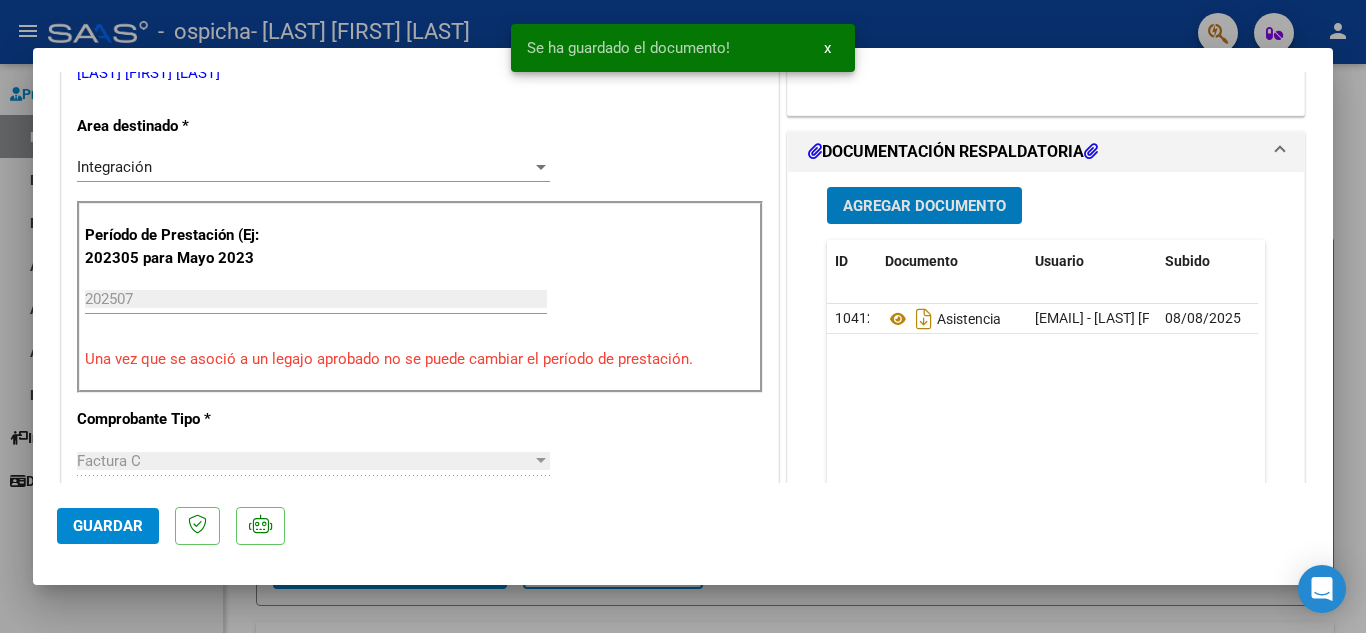 scroll, scrollTop: 900, scrollLeft: 0, axis: vertical 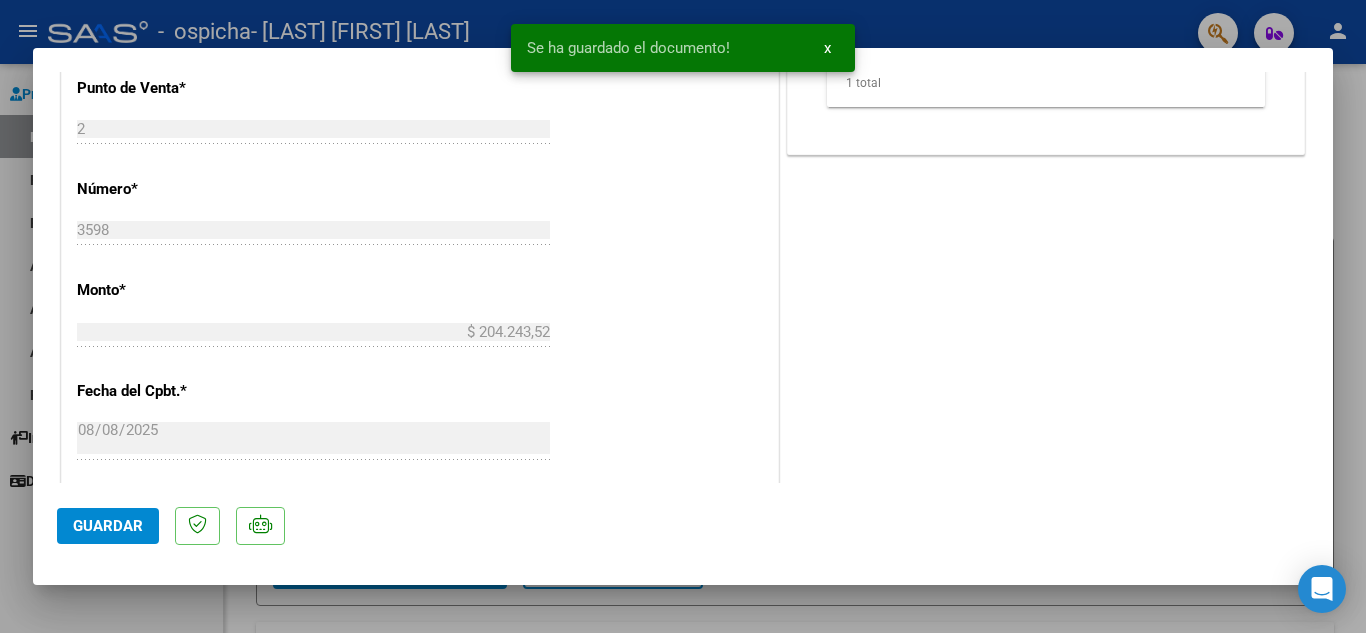 click on "Guardar" 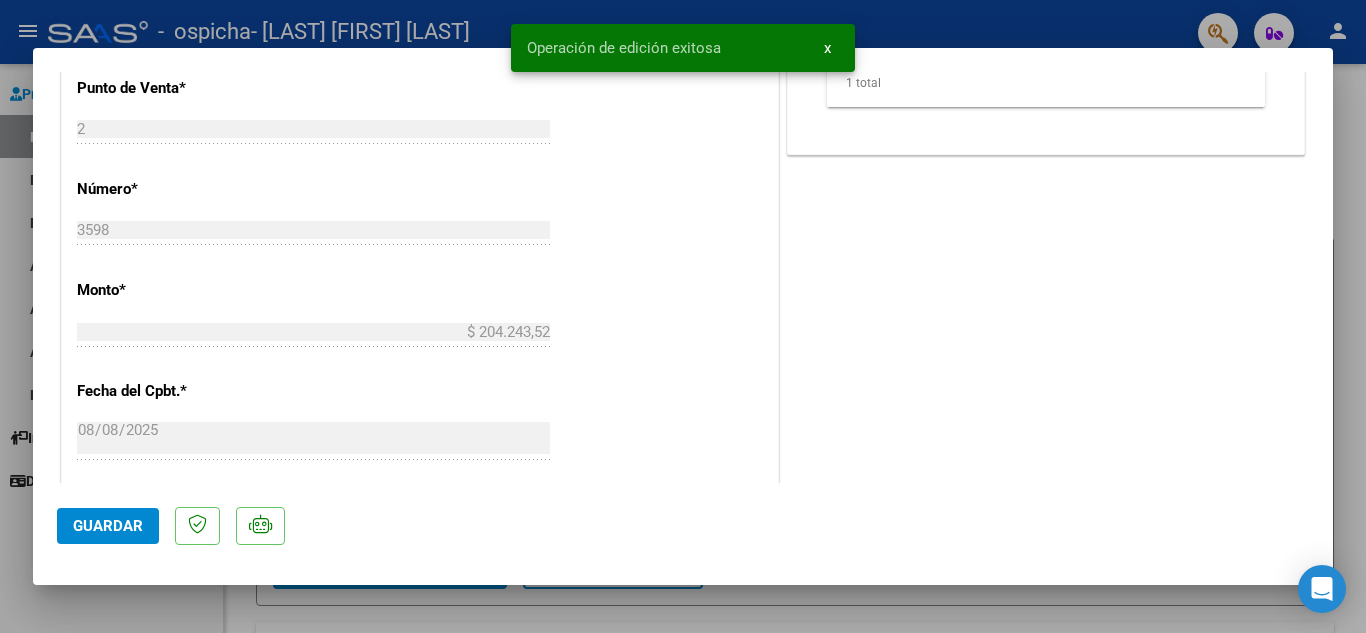 click at bounding box center (683, 316) 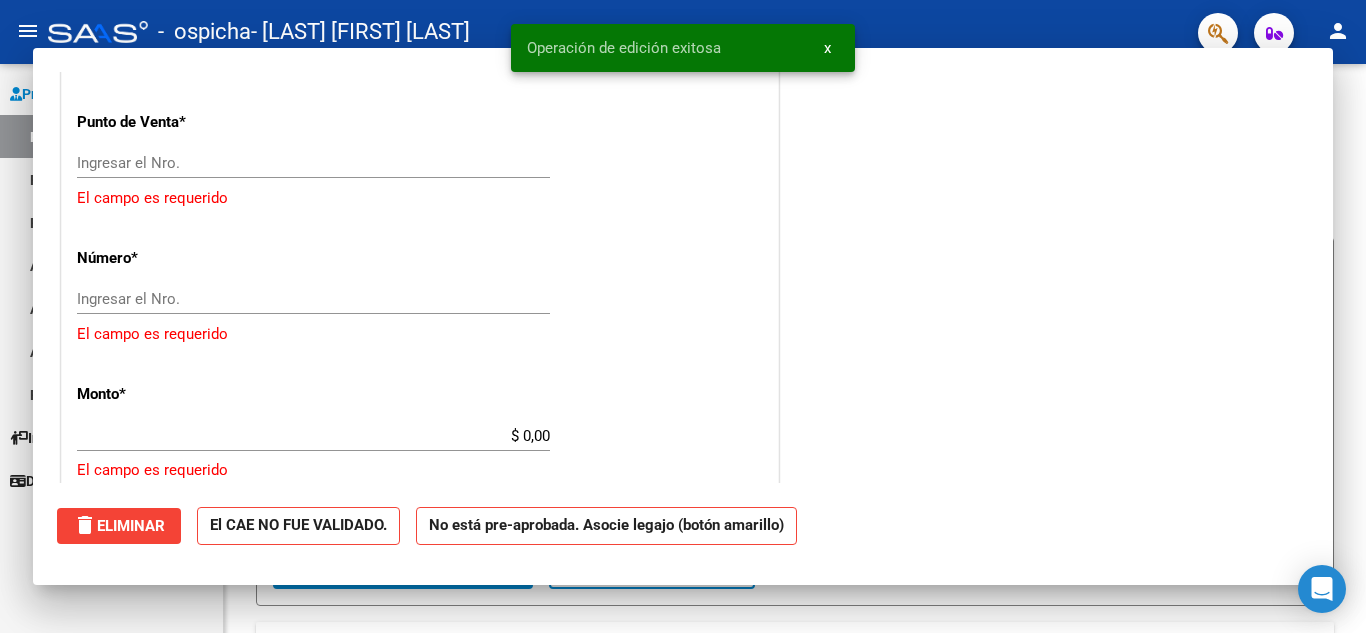 scroll, scrollTop: 0, scrollLeft: 0, axis: both 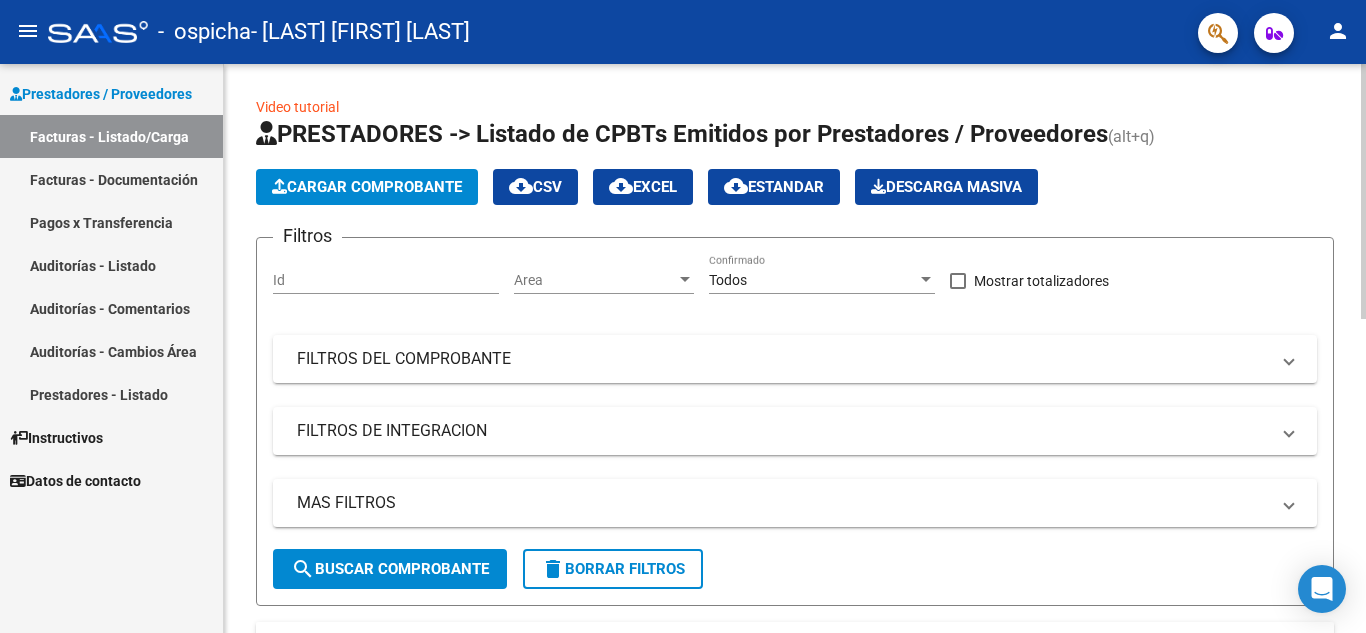 click on "Cargar Comprobante" 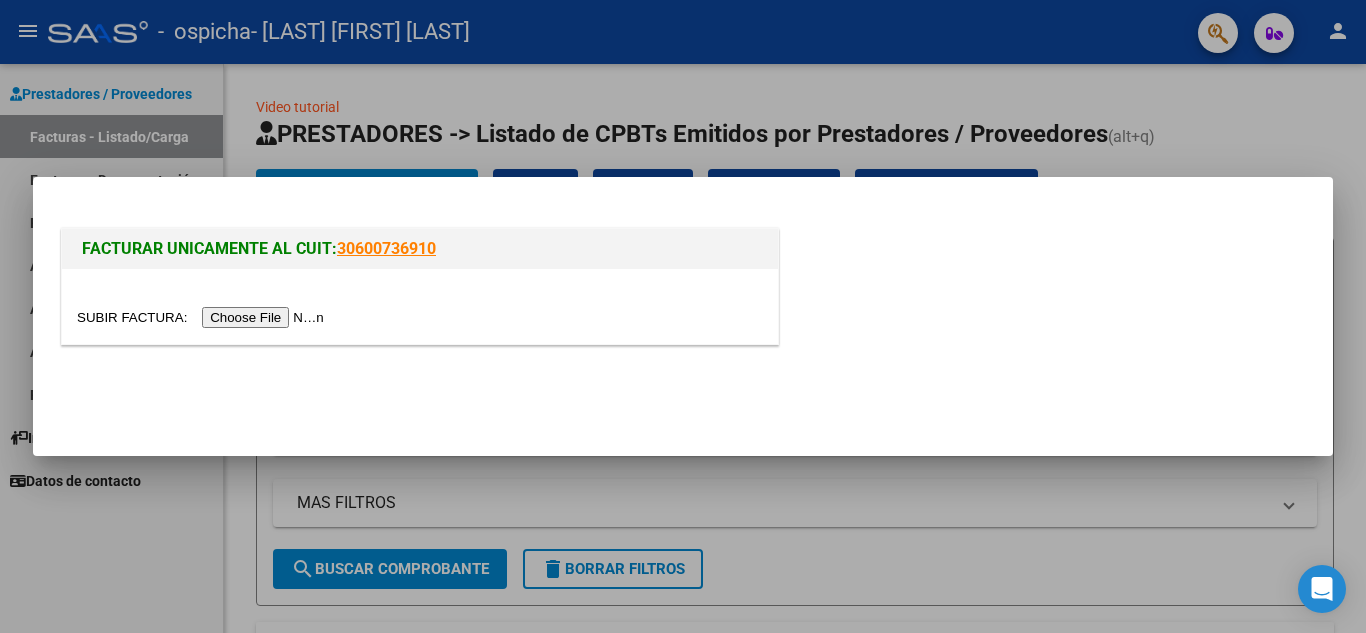 click at bounding box center (203, 317) 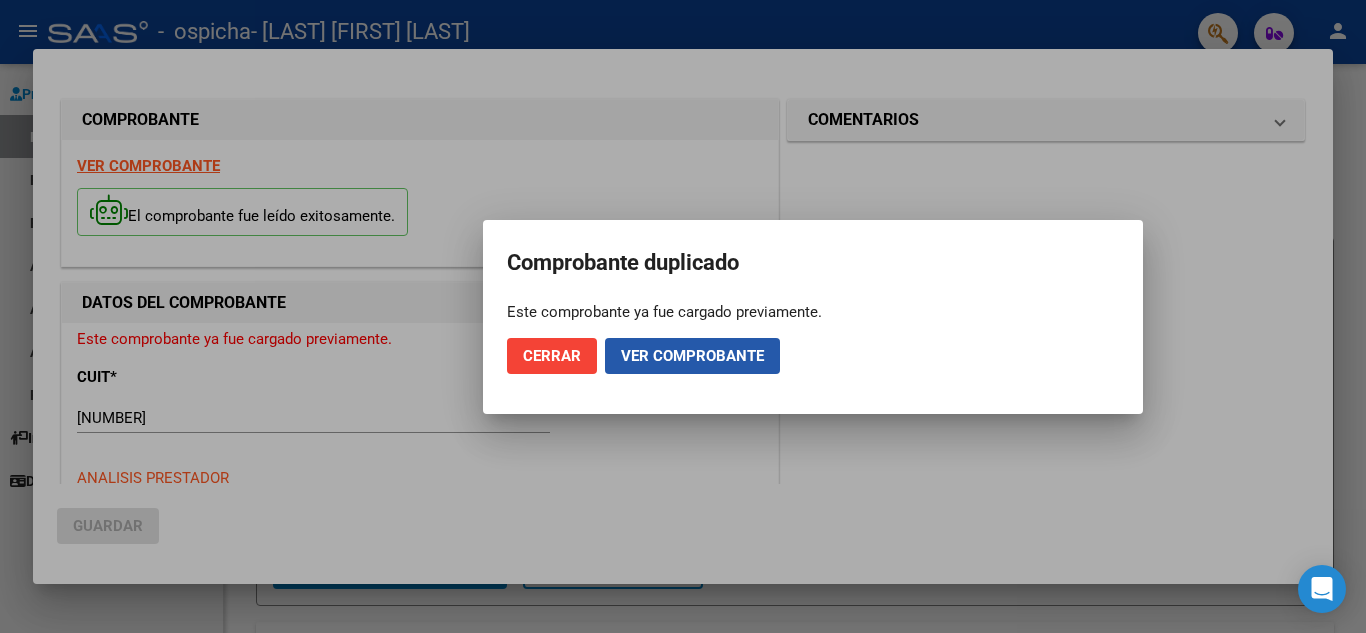 click on "Ver comprobante" 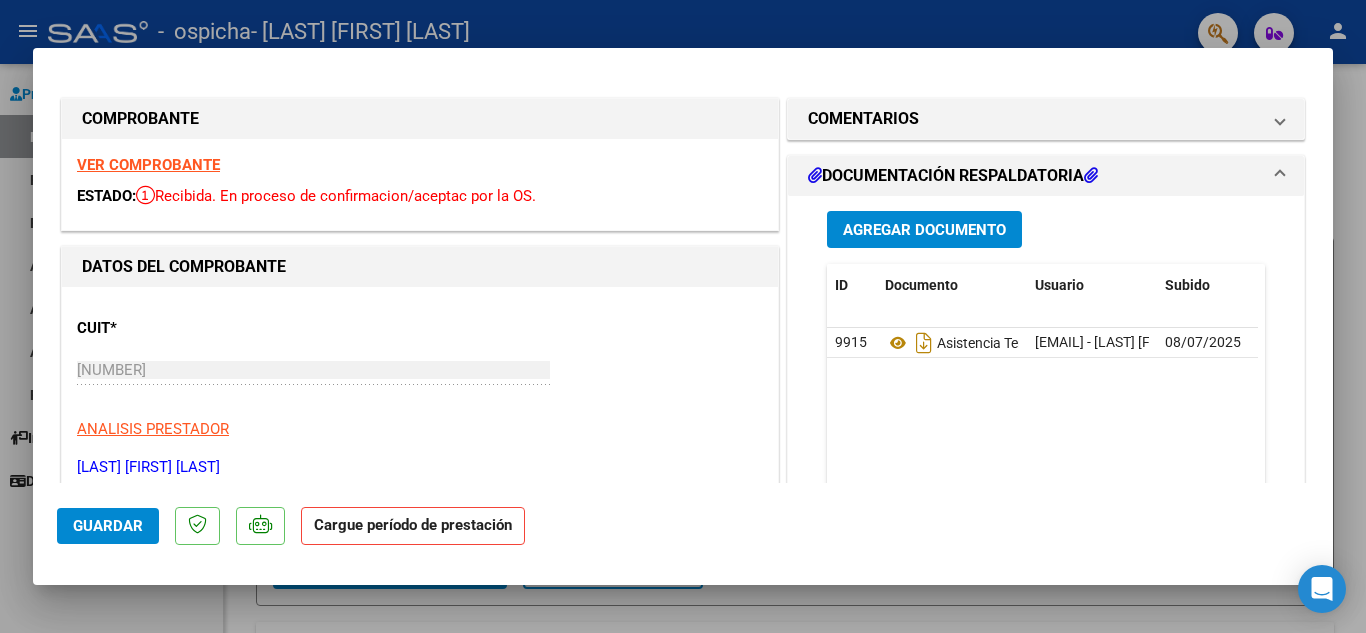 click at bounding box center (683, 316) 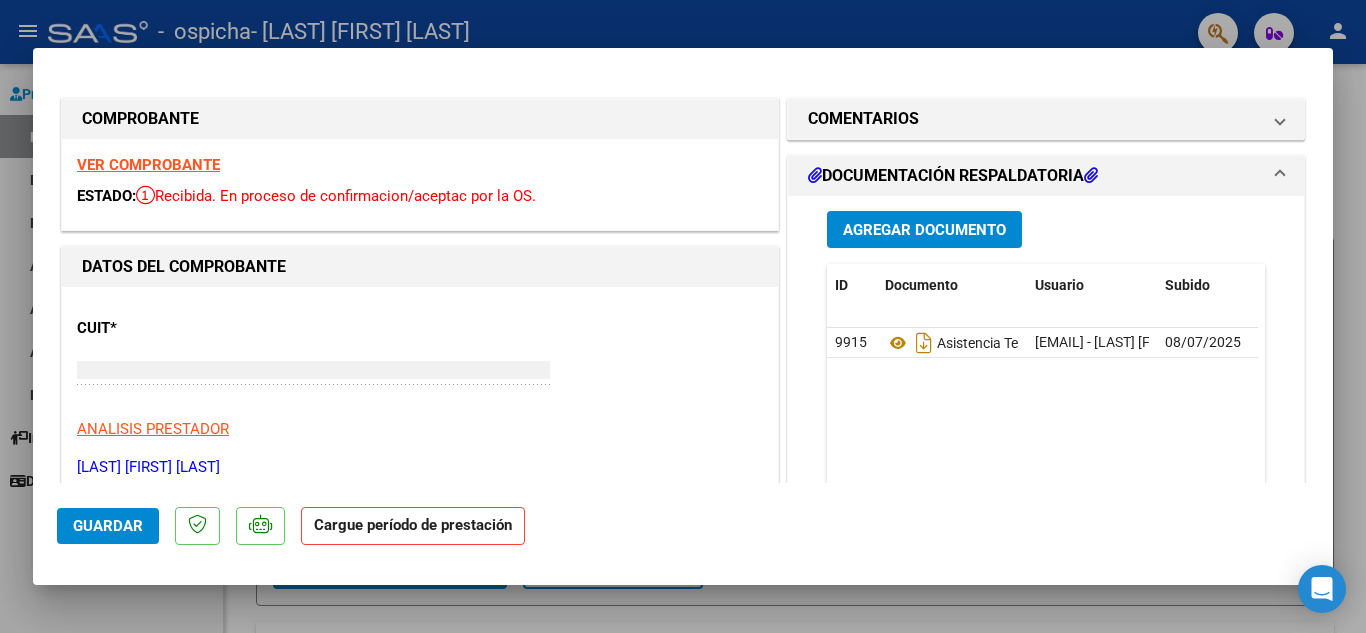 type 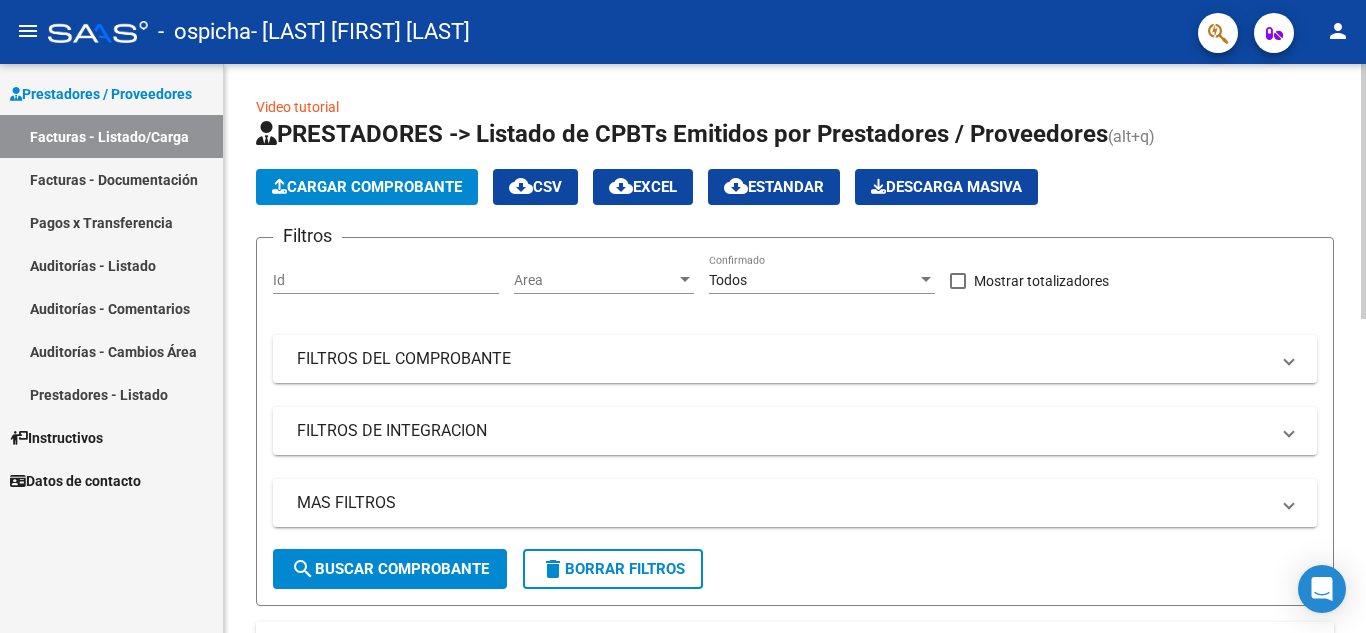click on "Cargar Comprobante" 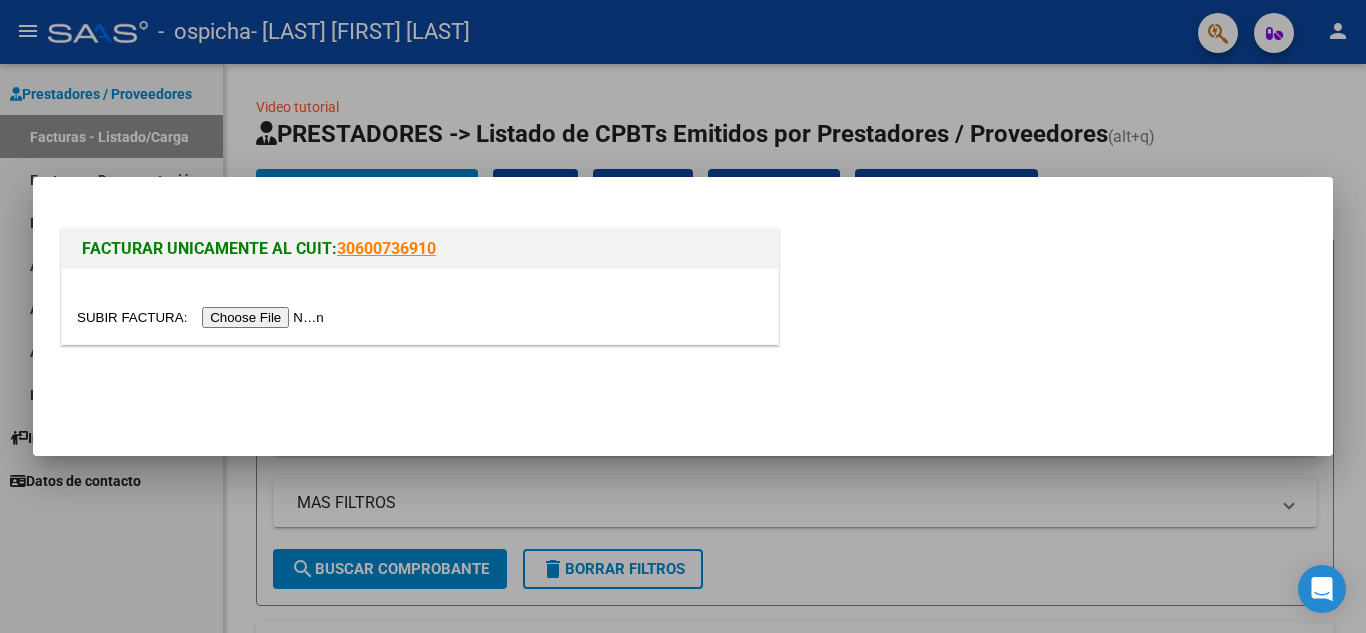 click at bounding box center [203, 317] 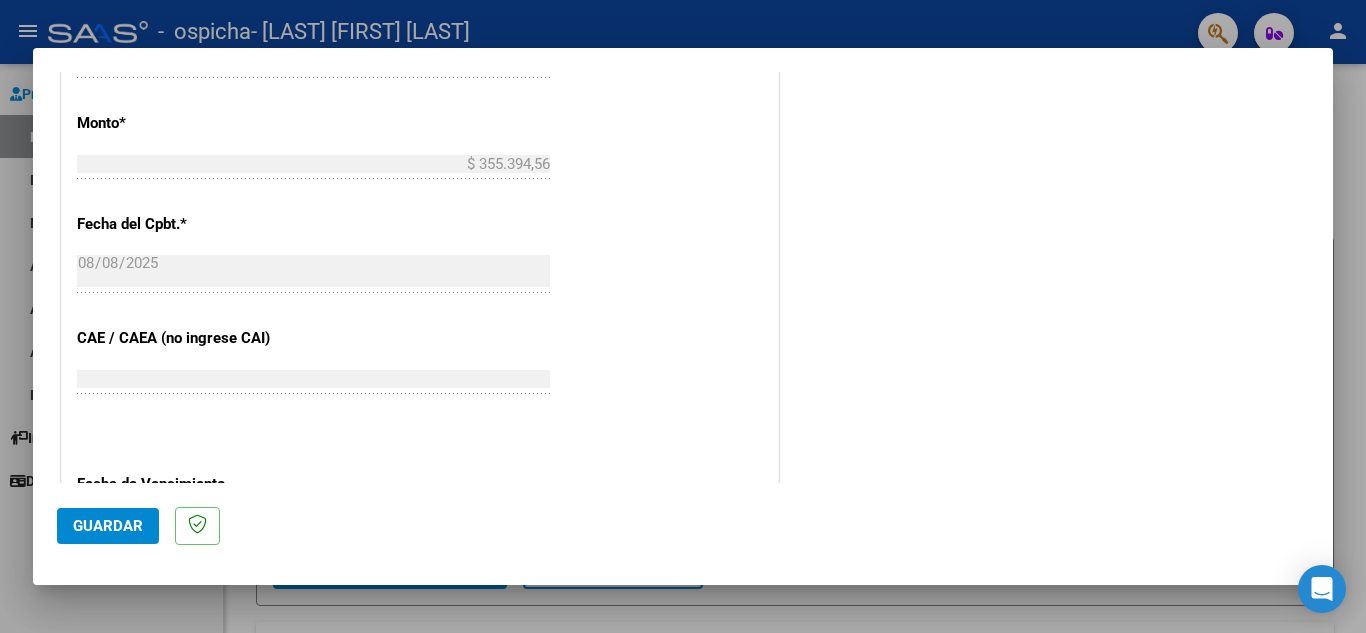 scroll, scrollTop: 1200, scrollLeft: 0, axis: vertical 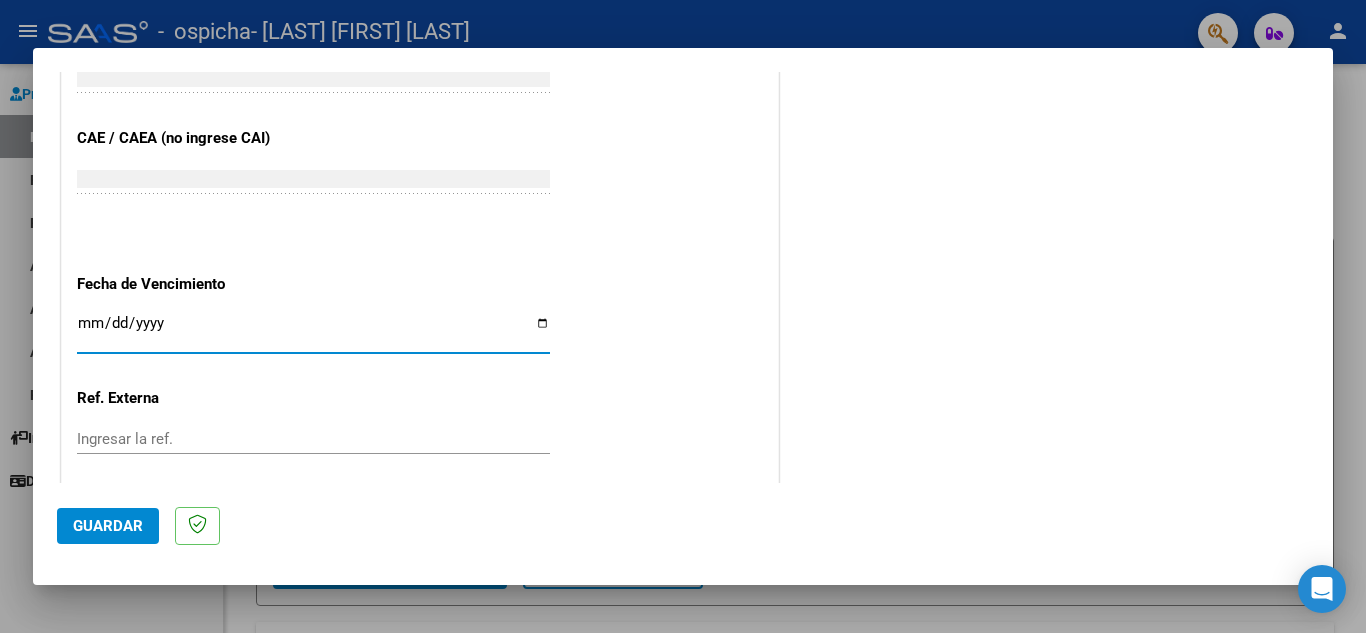 click on "Ingresar la fecha" at bounding box center [313, 331] 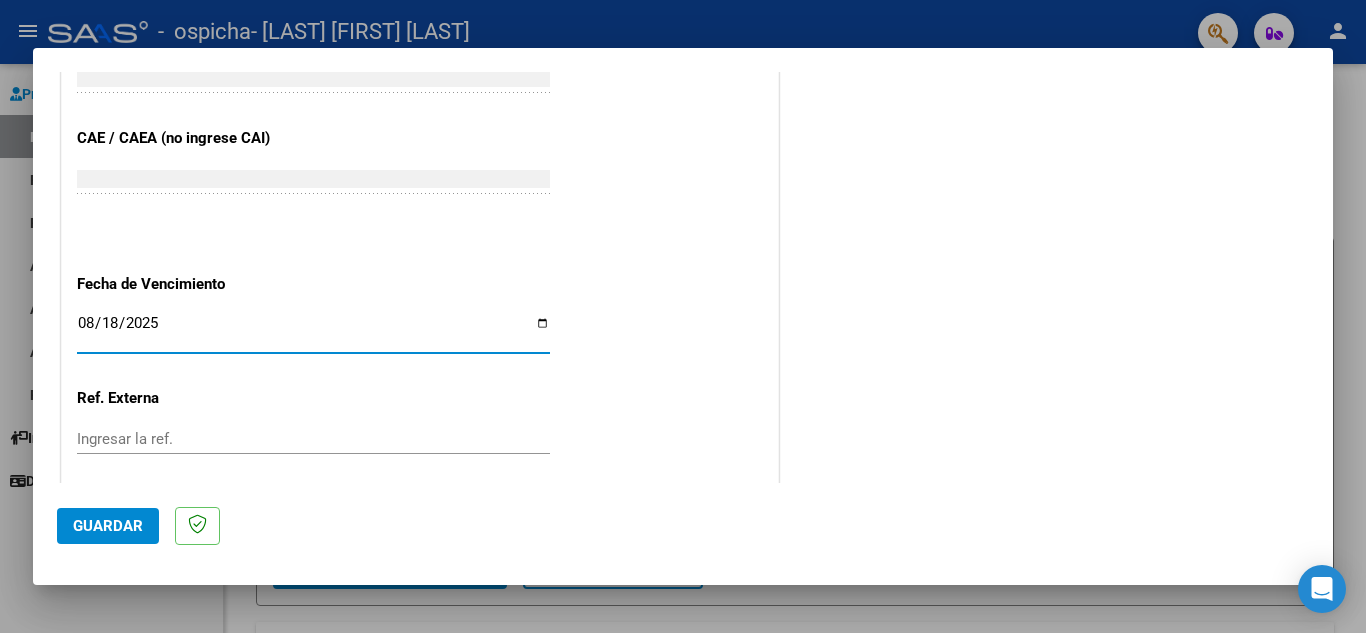 type on "2025-08-18" 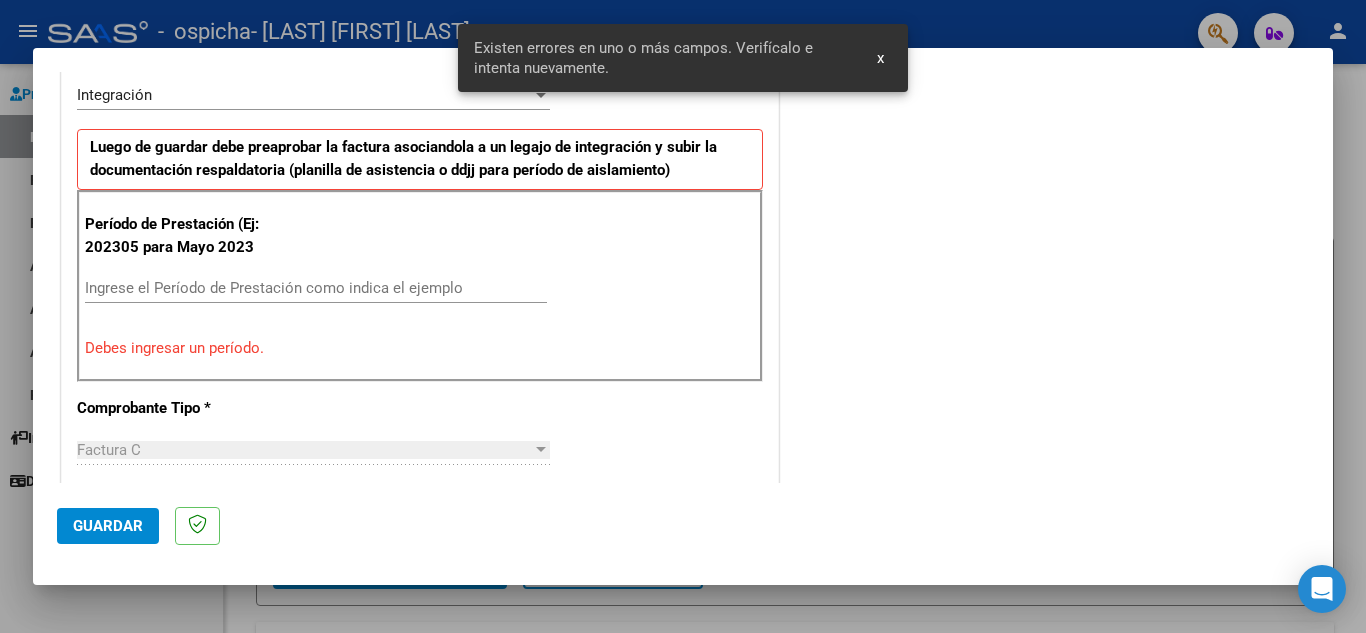 scroll, scrollTop: 453, scrollLeft: 0, axis: vertical 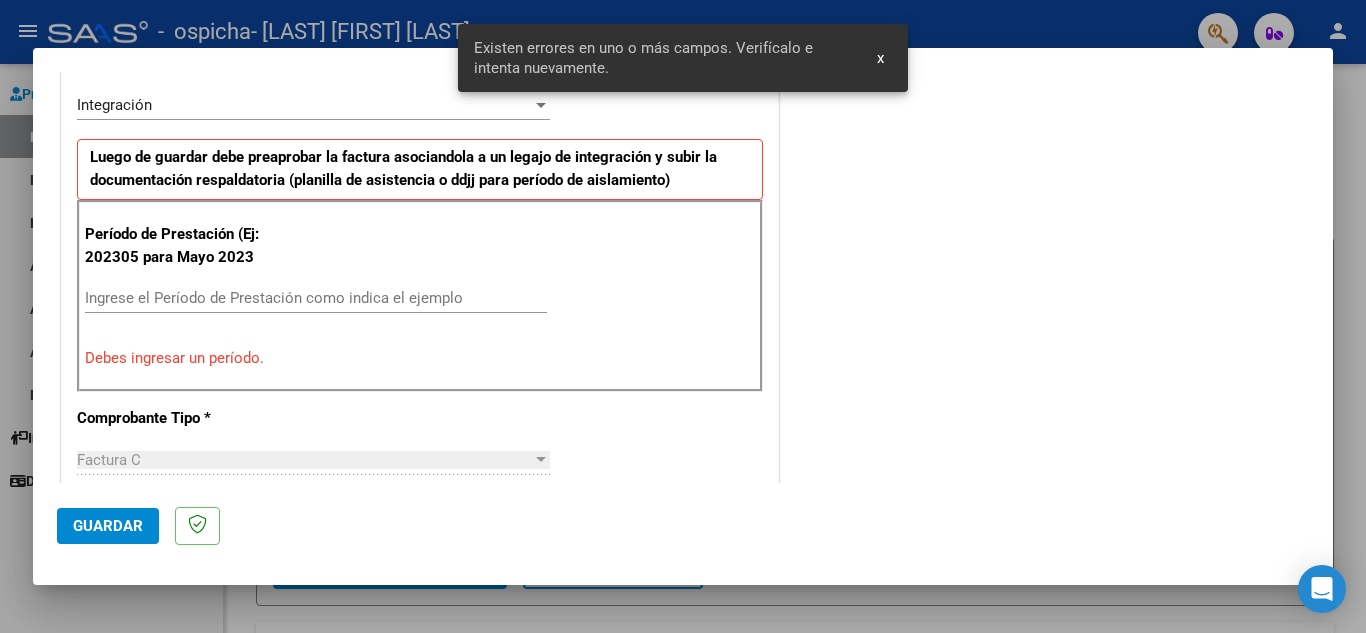 click on "Ingrese el Período de Prestación como indica el ejemplo" at bounding box center [316, 298] 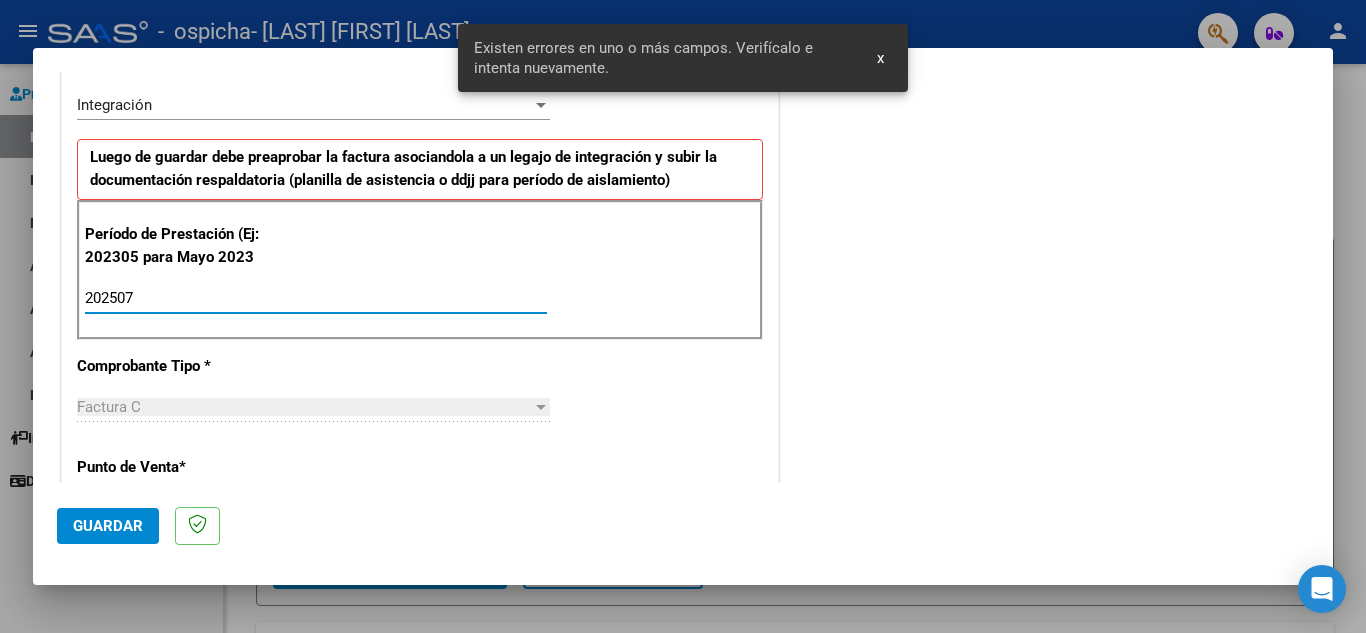 type on "202507" 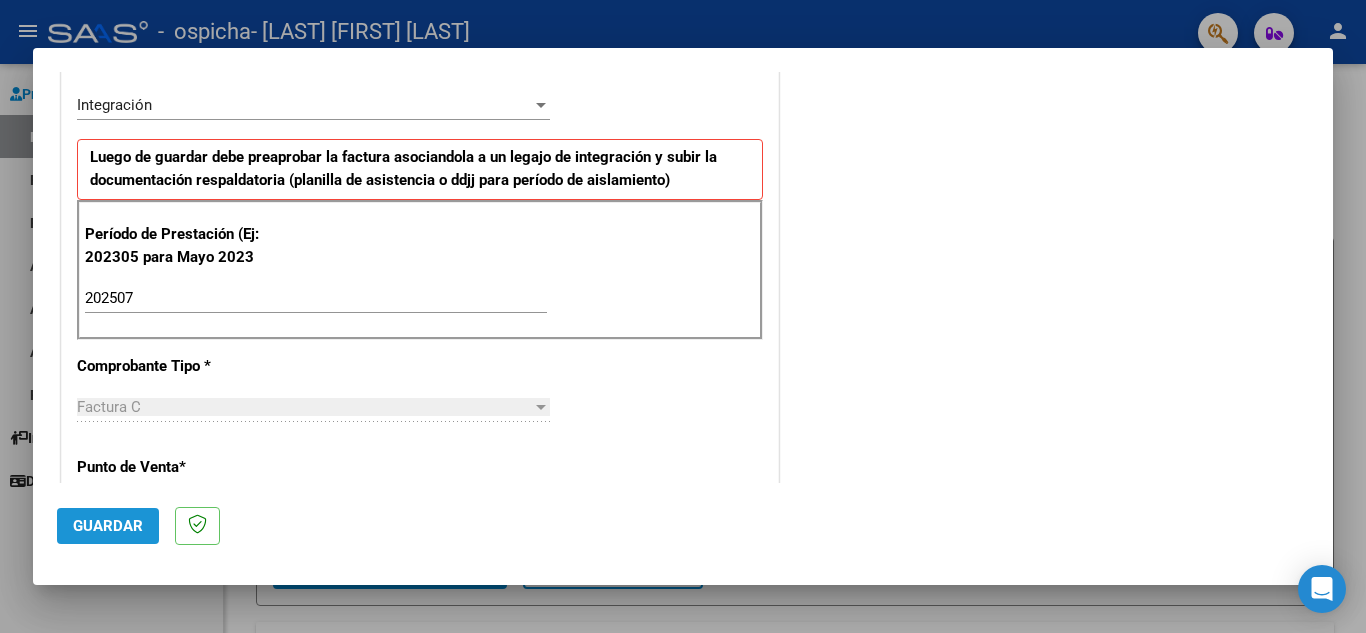 click on "Guardar" 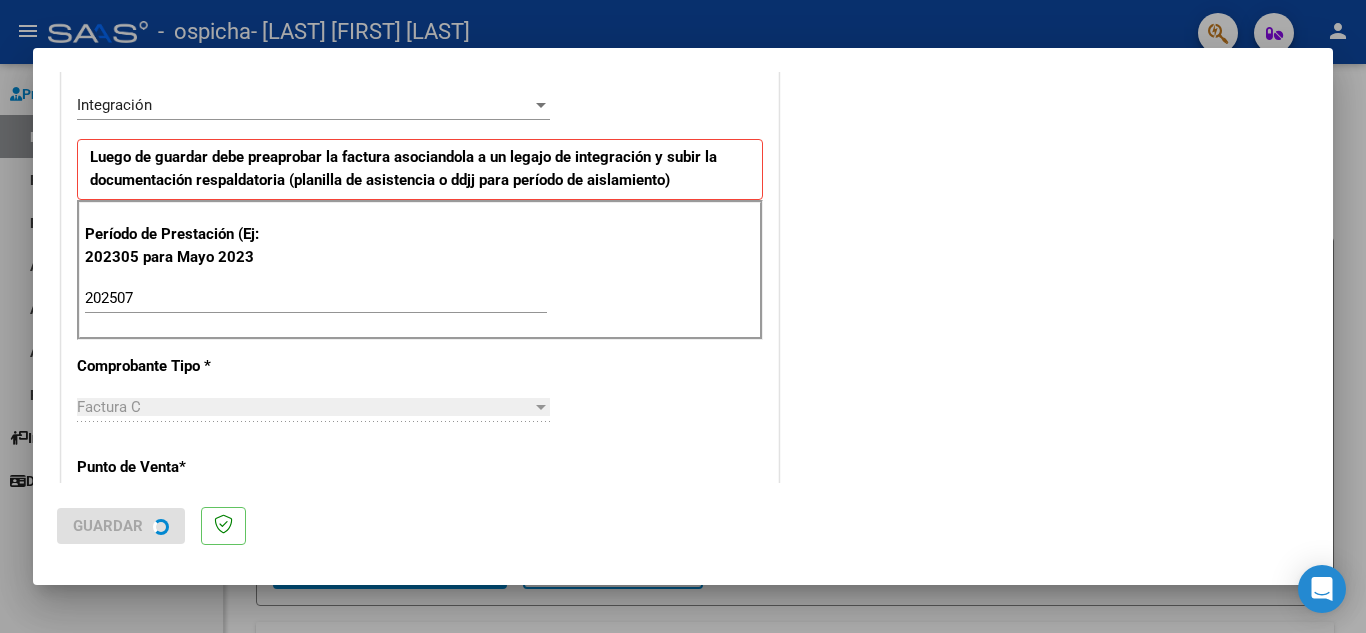 scroll, scrollTop: 0, scrollLeft: 0, axis: both 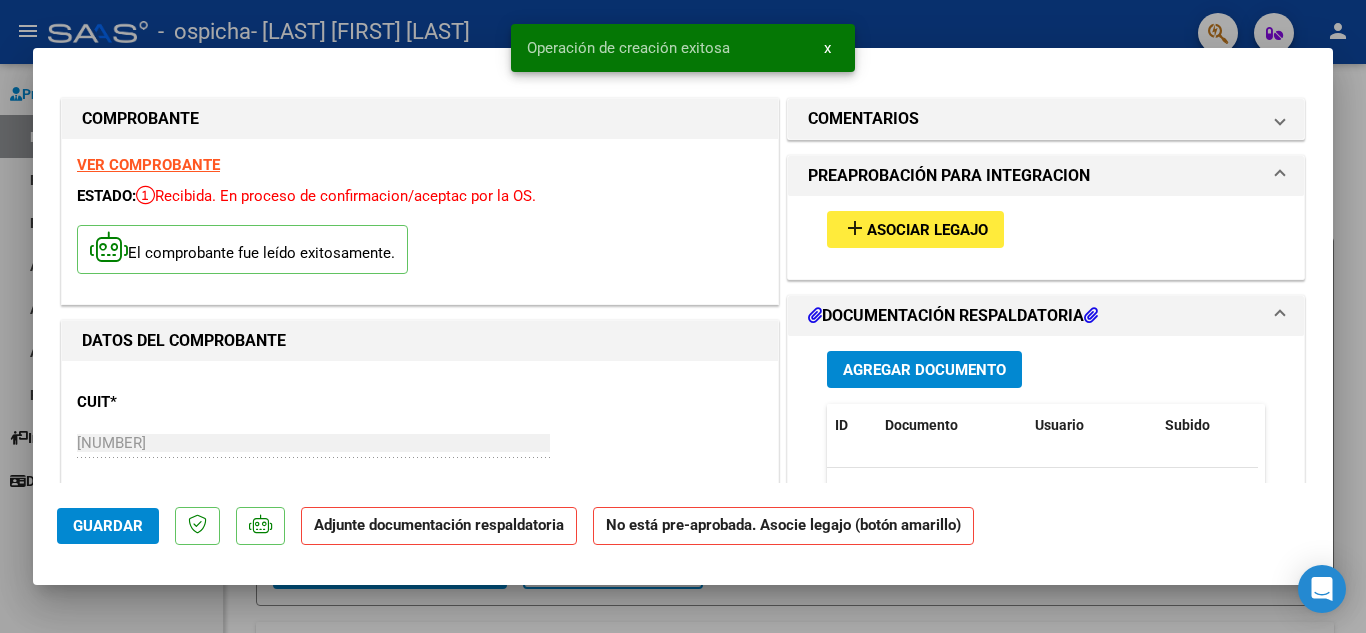 click on "Asociar Legajo" at bounding box center (927, 230) 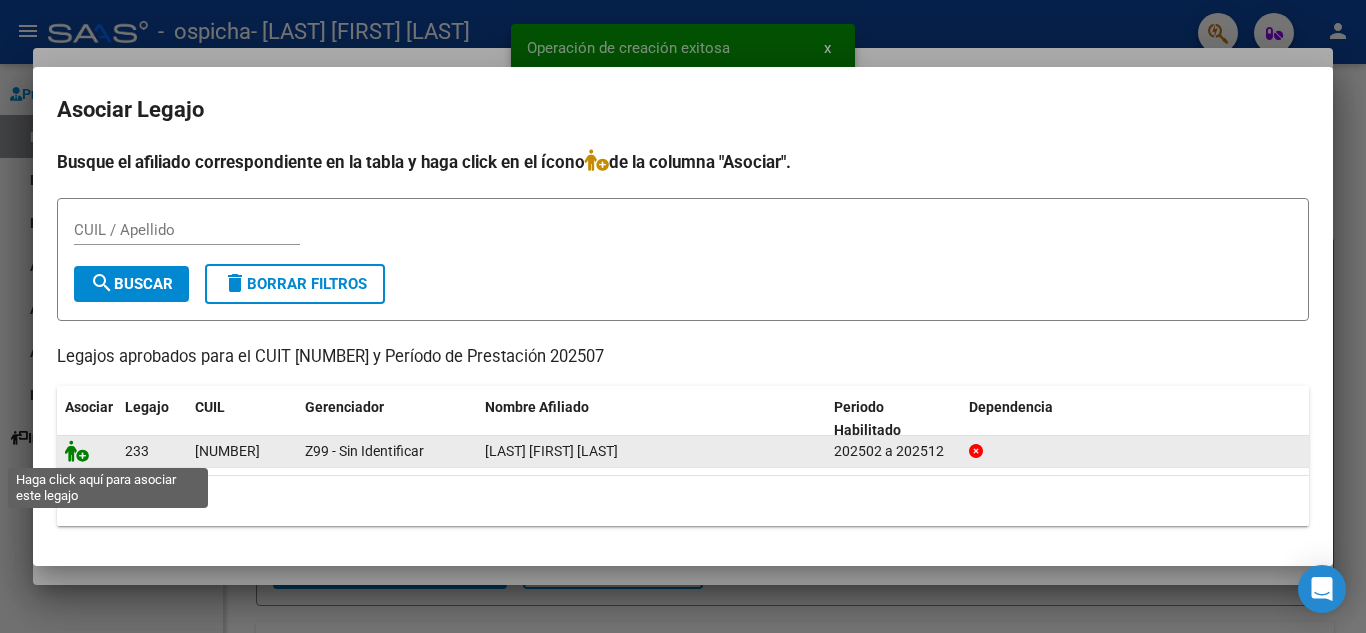 click 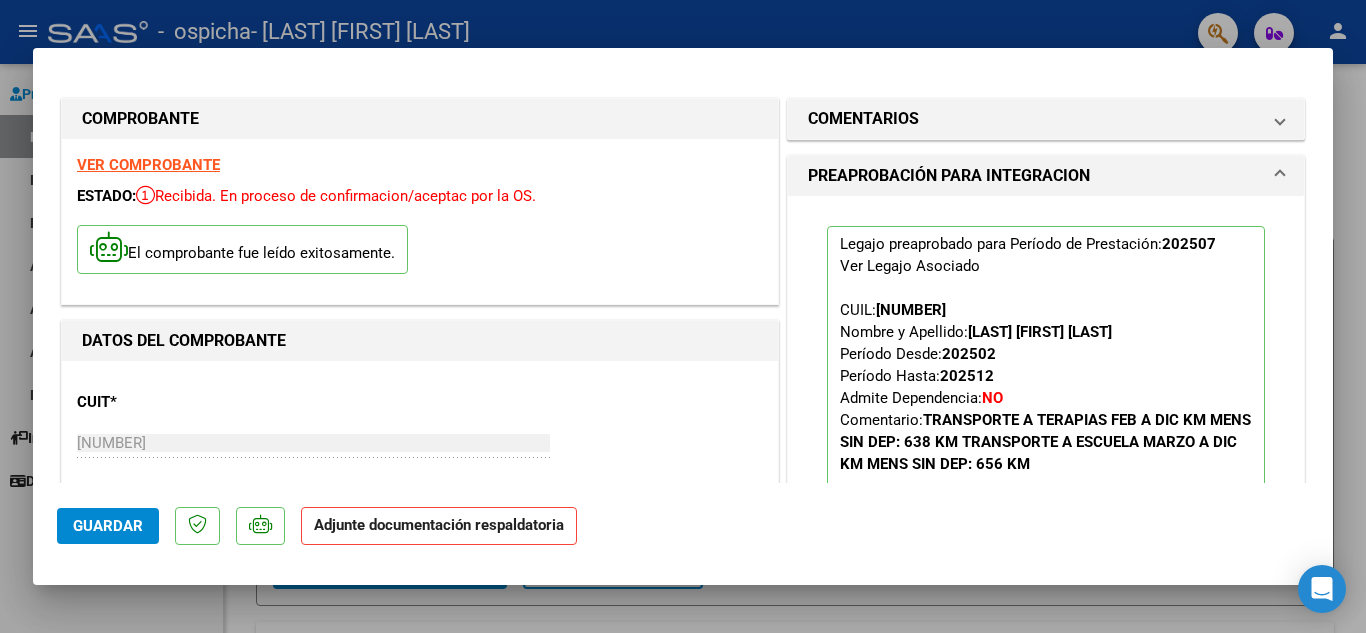 scroll, scrollTop: 300, scrollLeft: 0, axis: vertical 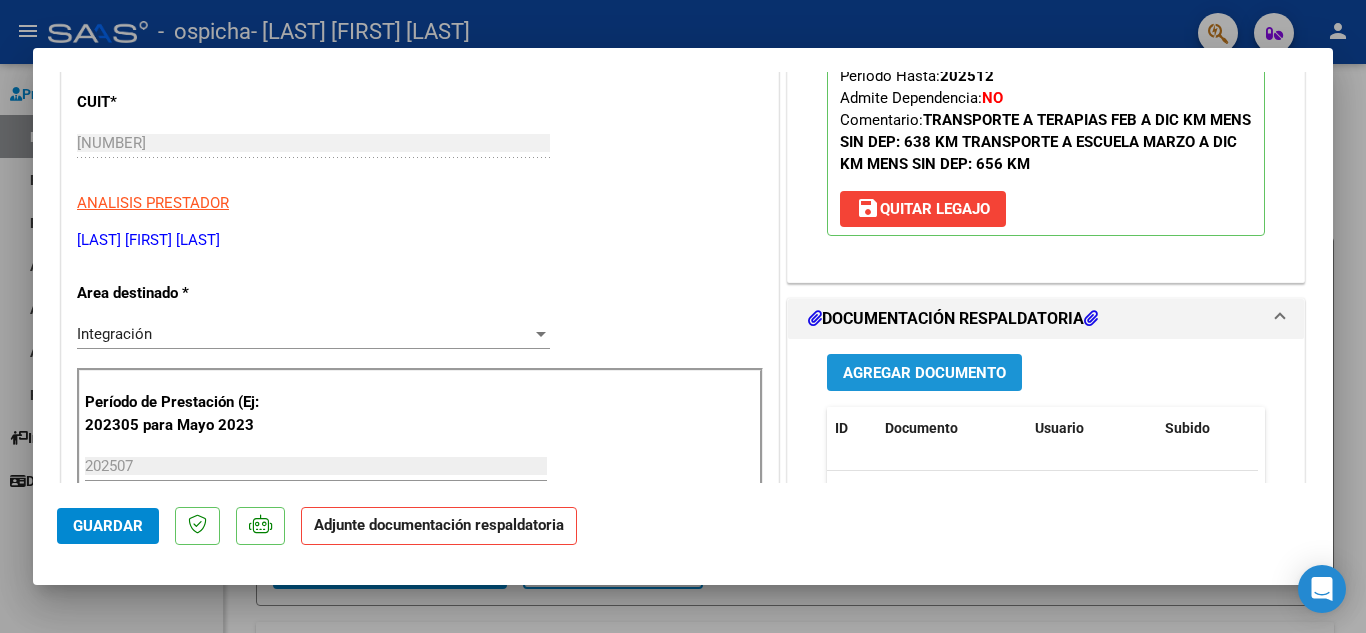 click on "Agregar Documento" at bounding box center (924, 373) 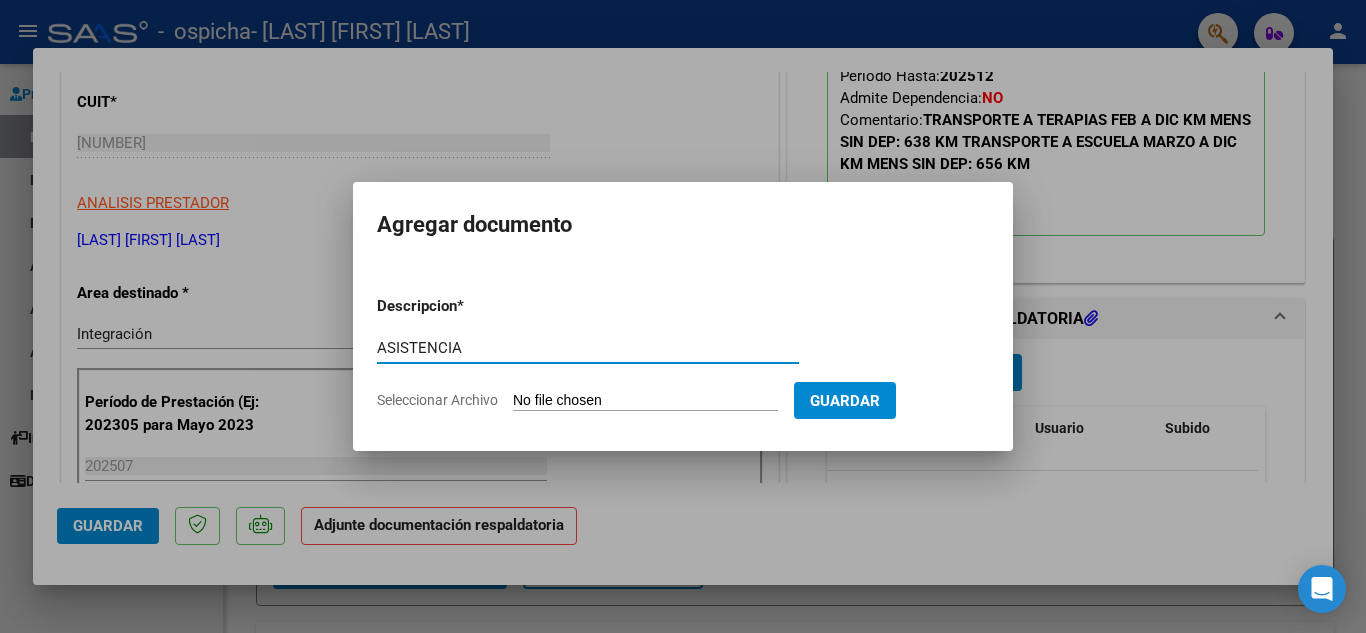 type on "ASISTENCIA" 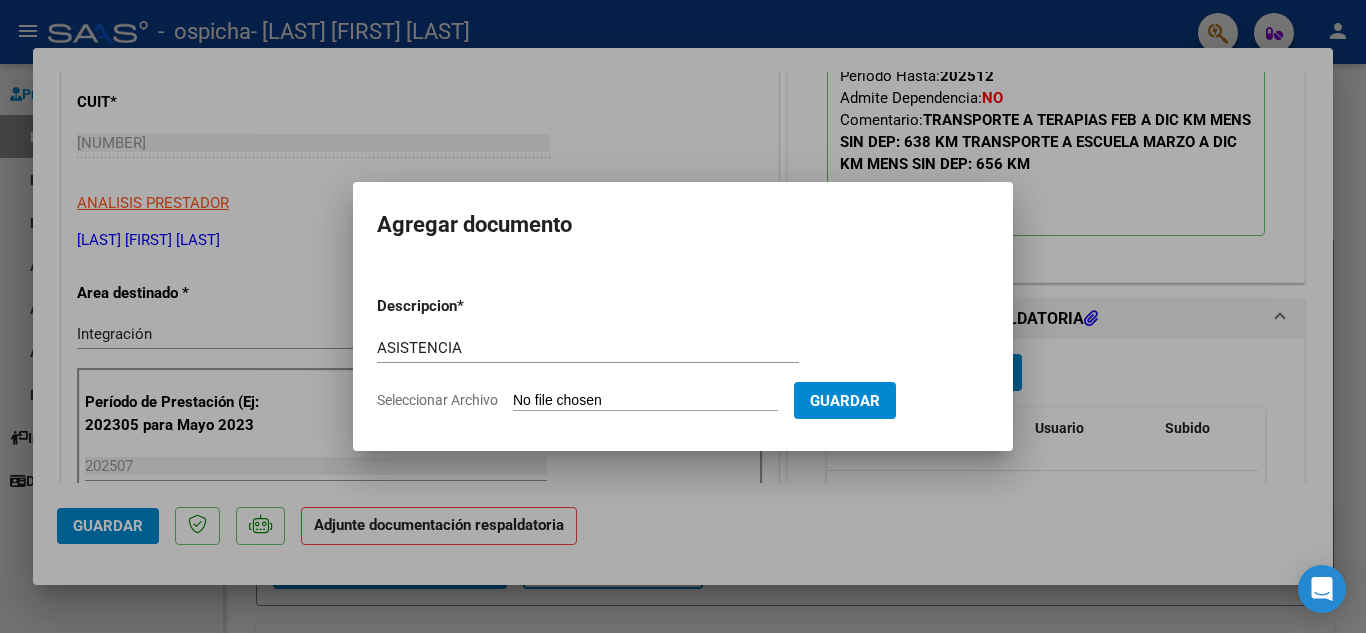 click on "Seleccionar Archivo" at bounding box center [645, 401] 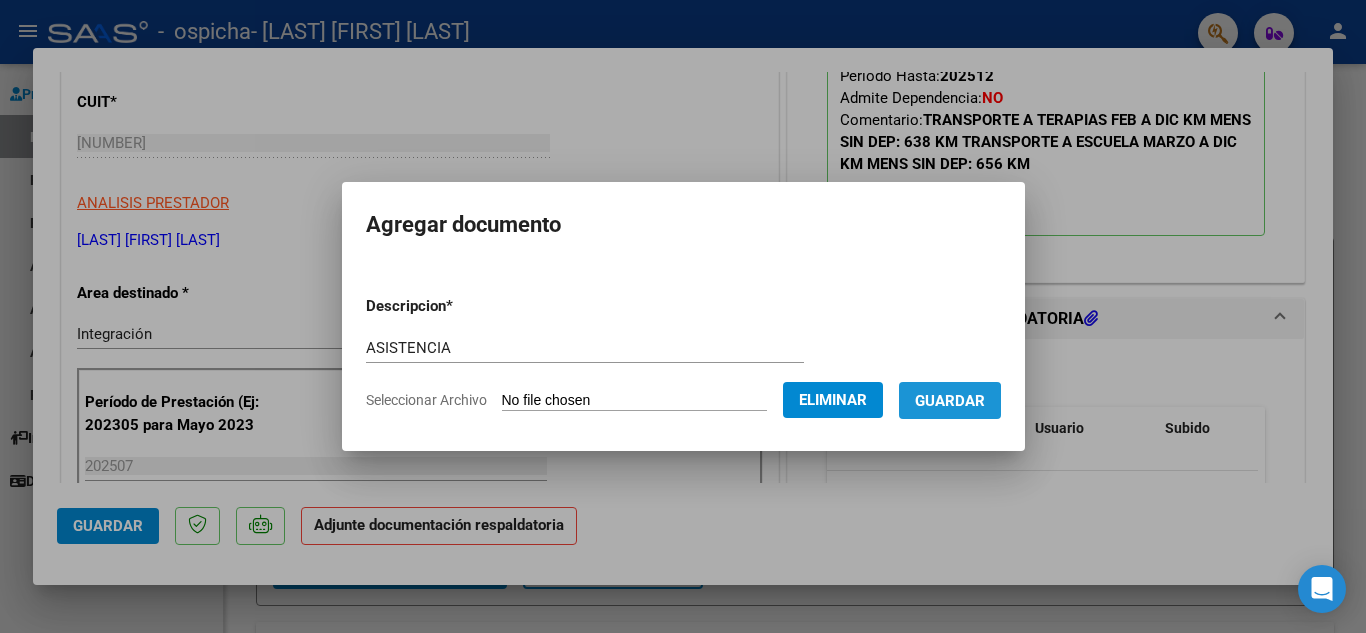 click on "Guardar" at bounding box center (950, 401) 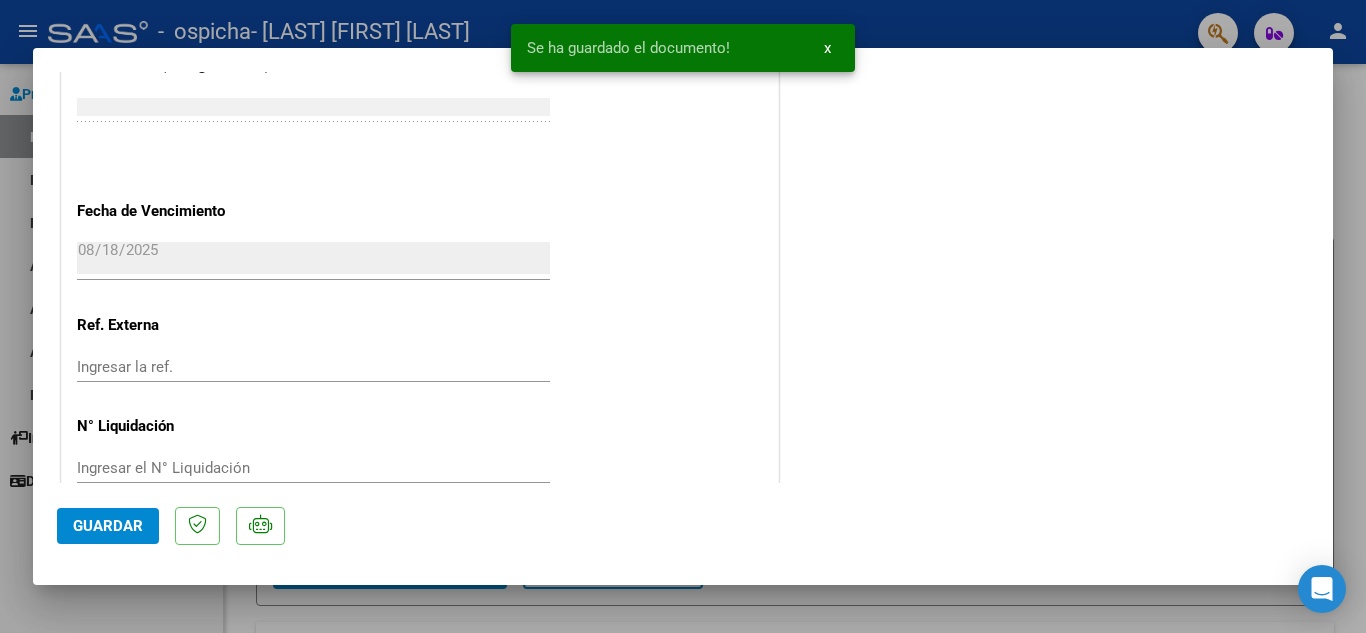 scroll, scrollTop: 1379, scrollLeft: 0, axis: vertical 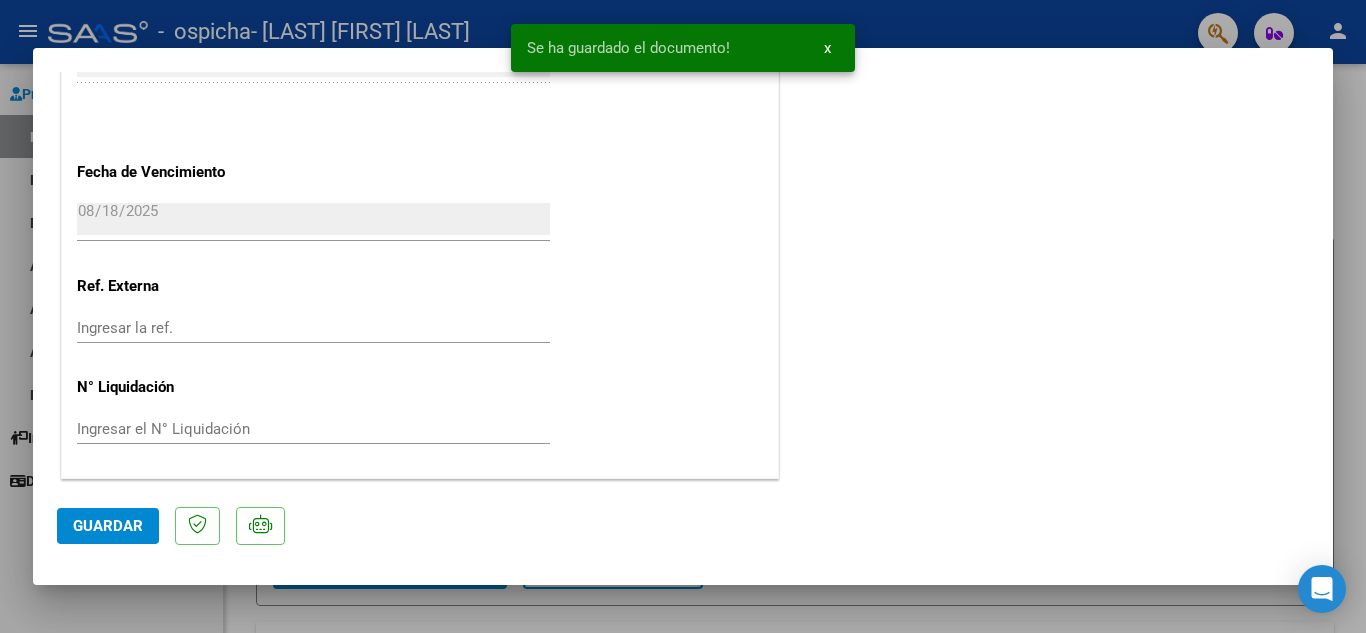 click on "Guardar" 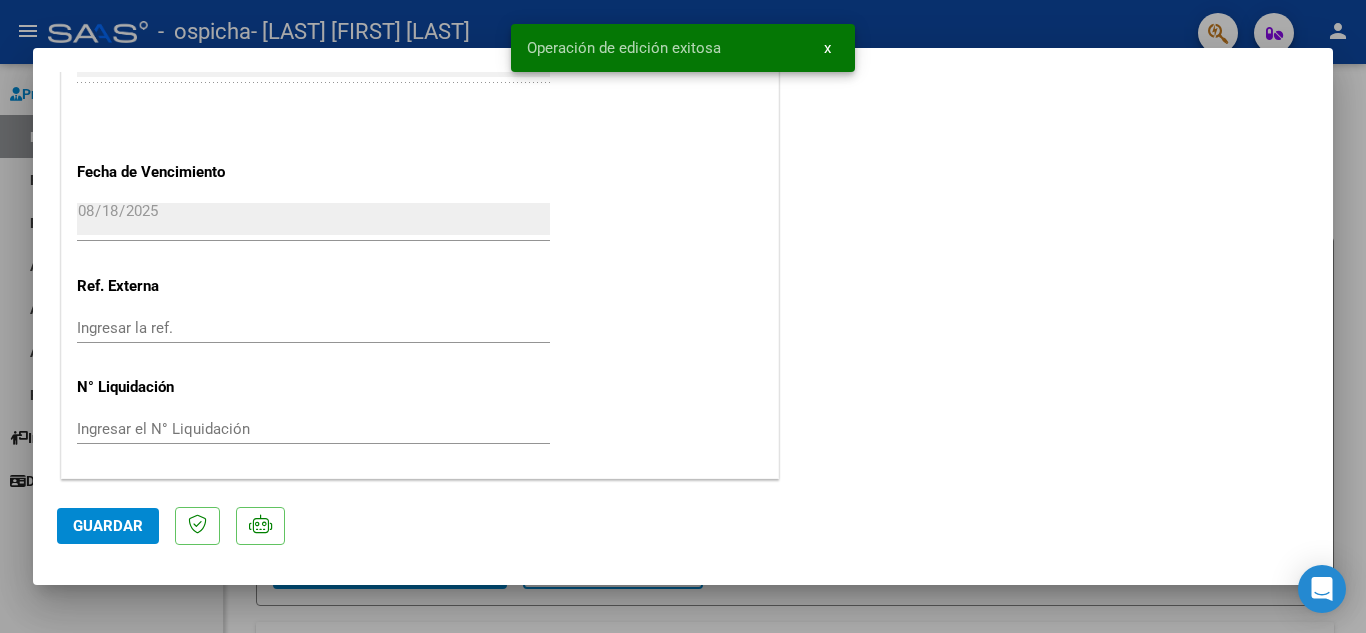 click at bounding box center (683, 316) 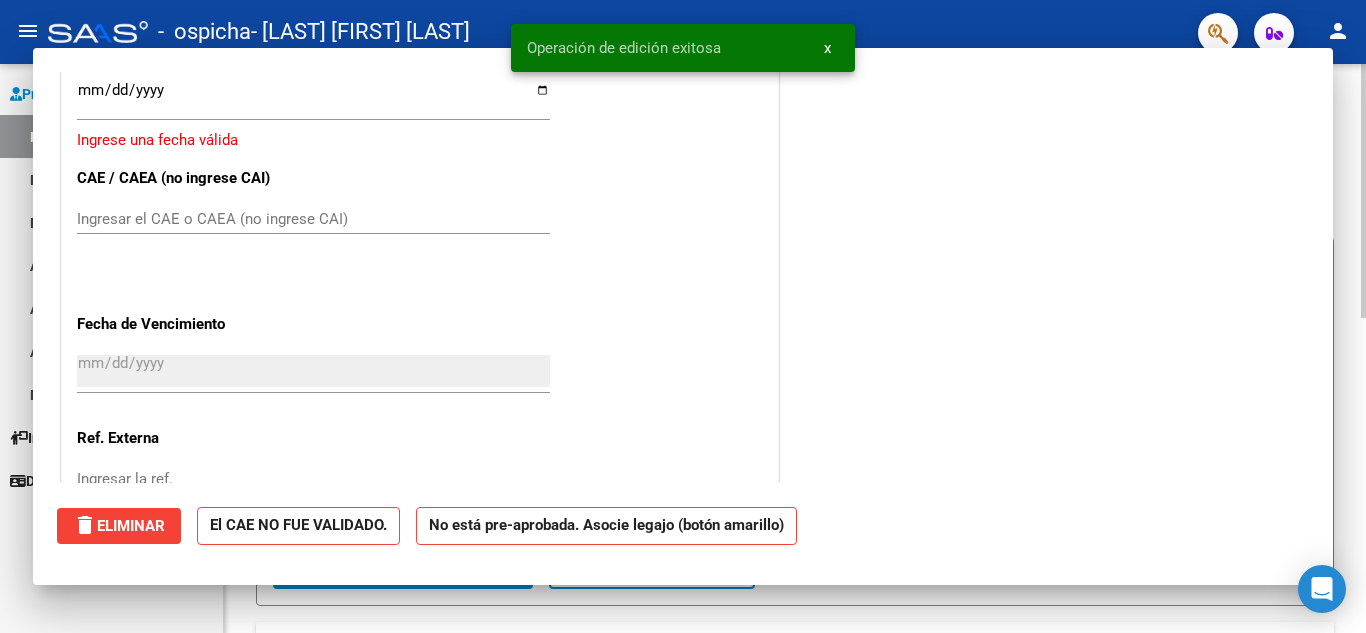 scroll, scrollTop: 0, scrollLeft: 0, axis: both 